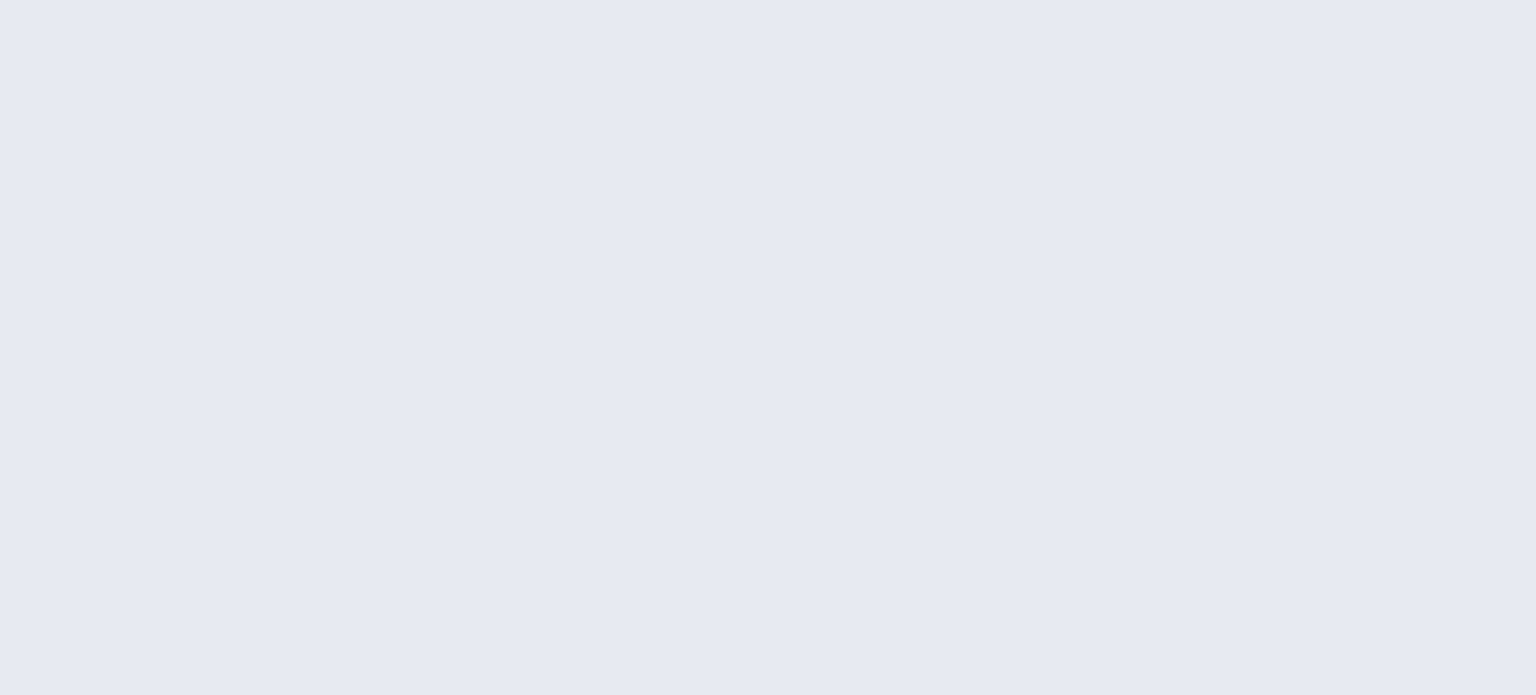 scroll, scrollTop: 0, scrollLeft: 0, axis: both 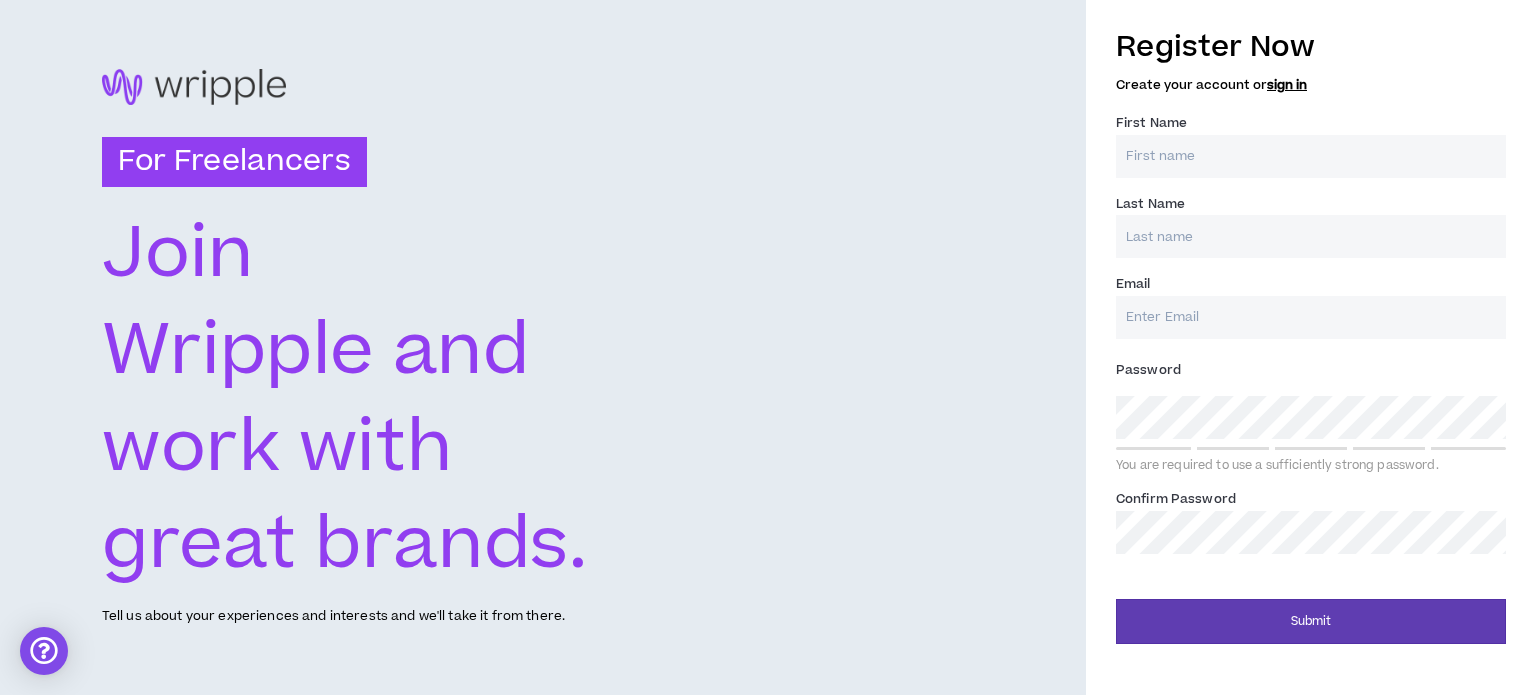 click on "First Name  *" at bounding box center (1311, 156) 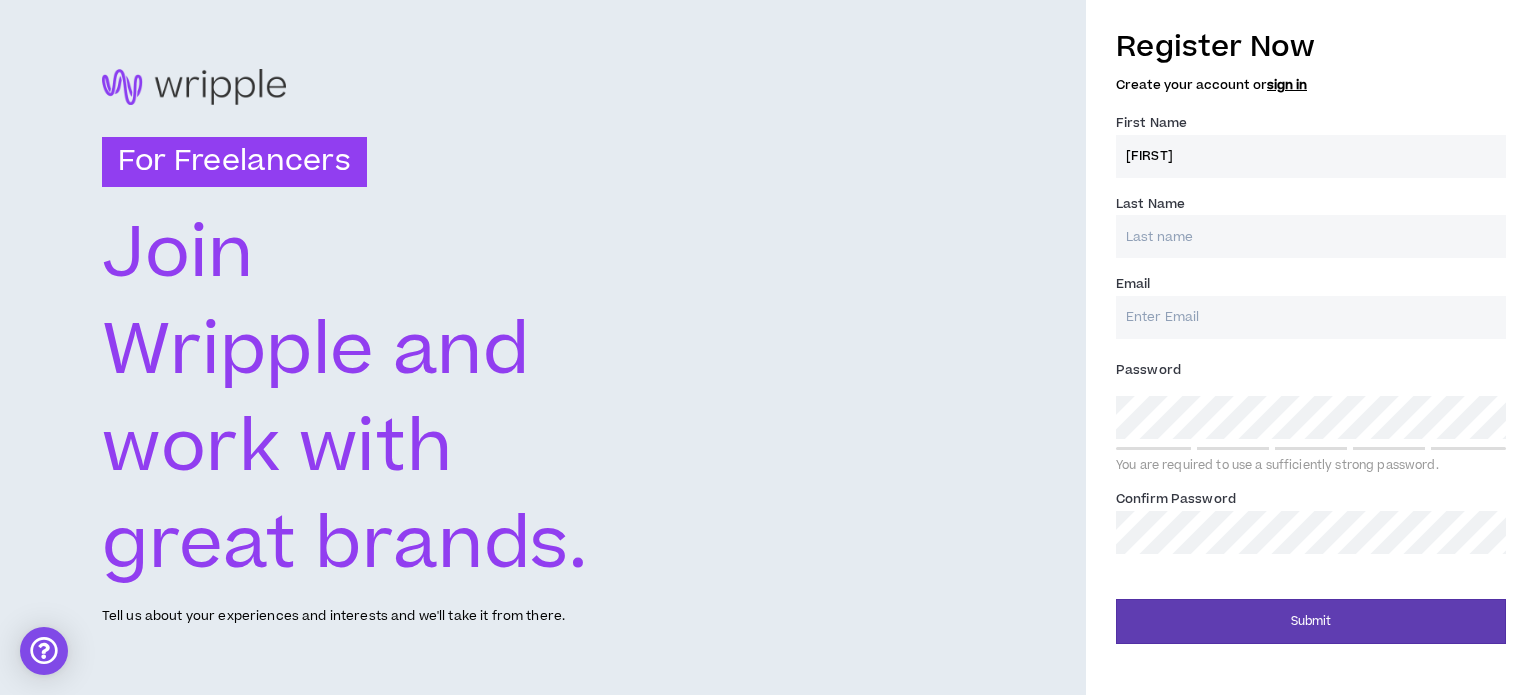 type on "Toneka" 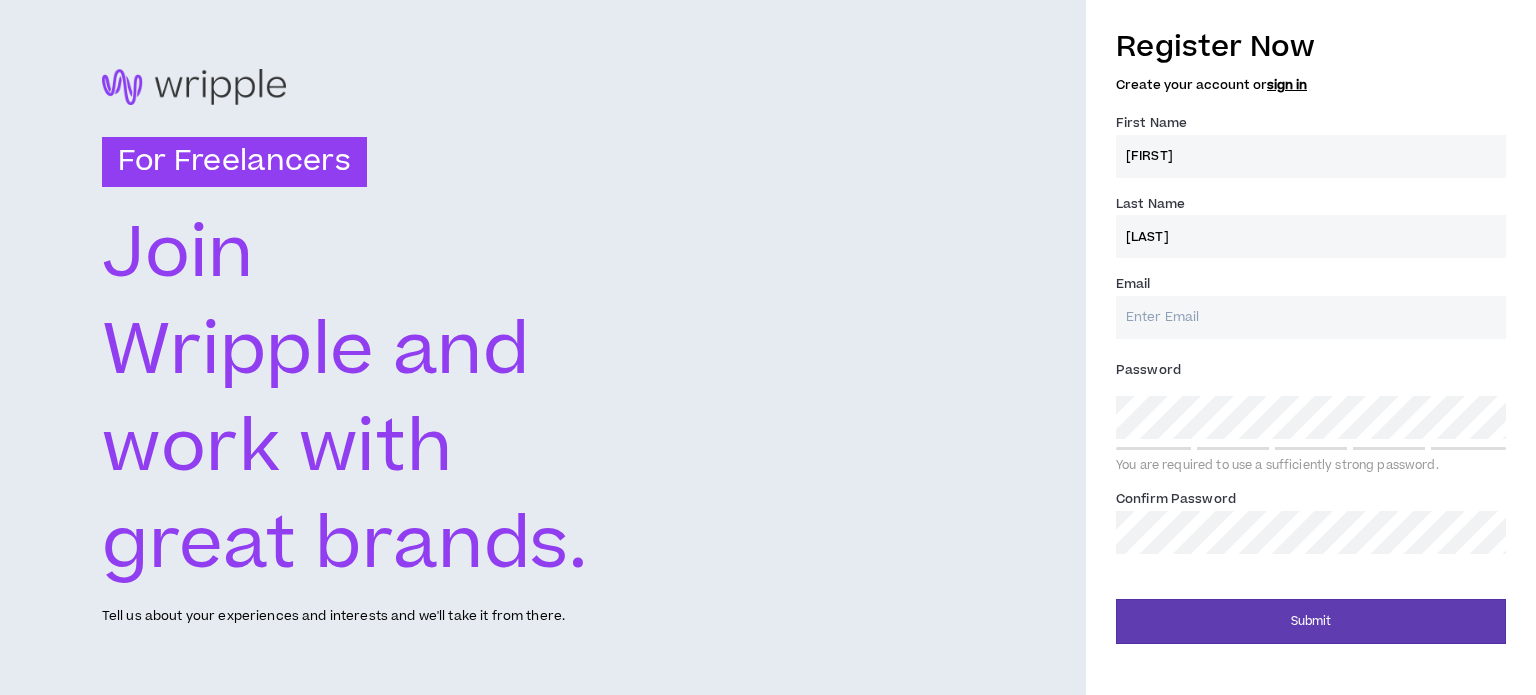 type on "Wright" 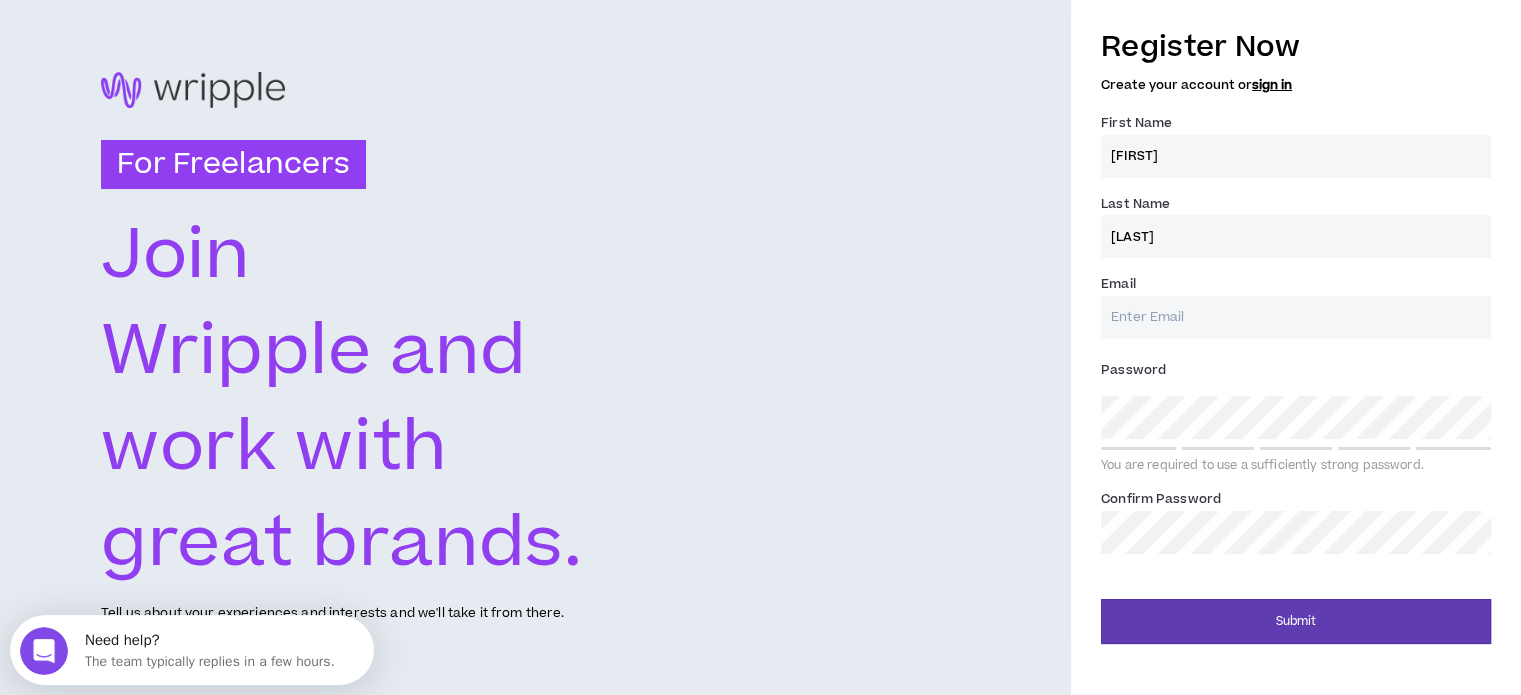 scroll, scrollTop: 0, scrollLeft: 0, axis: both 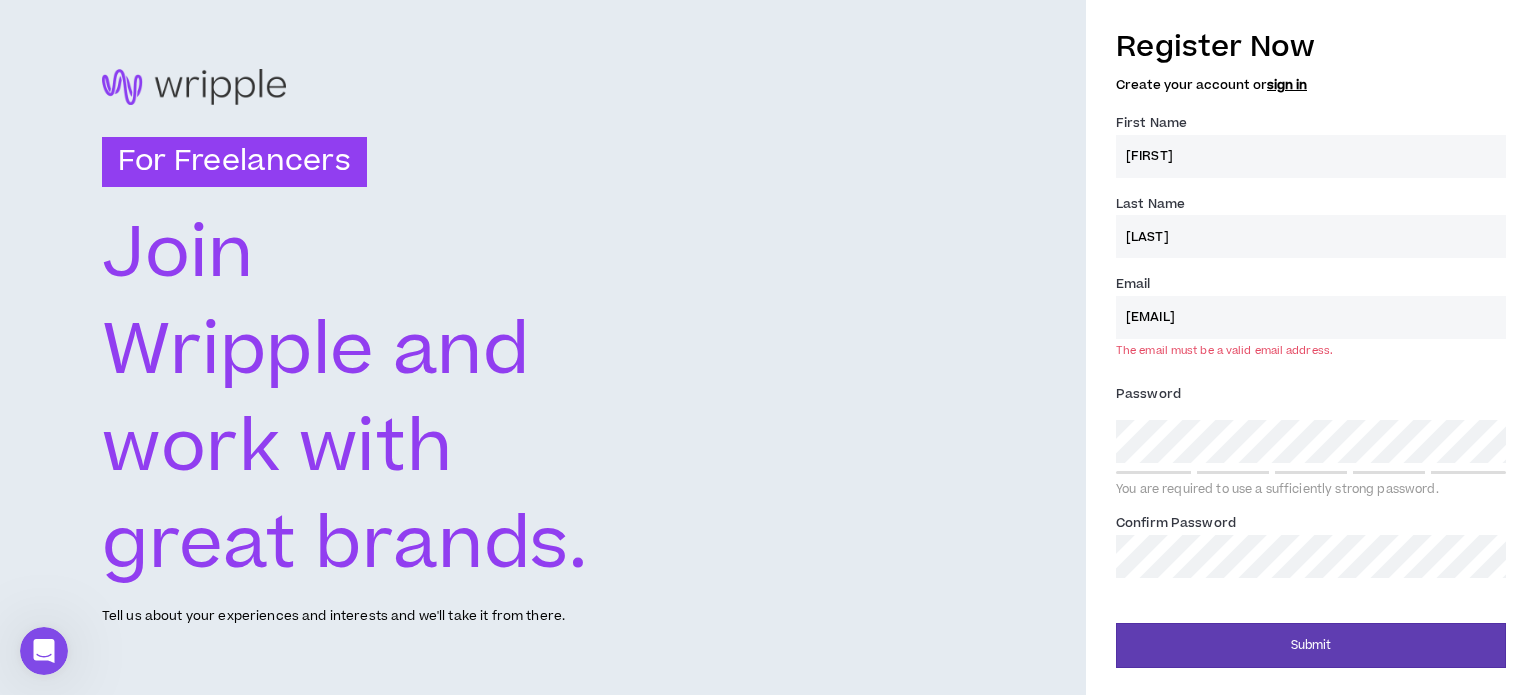 type on "toneka111@gmail.com" 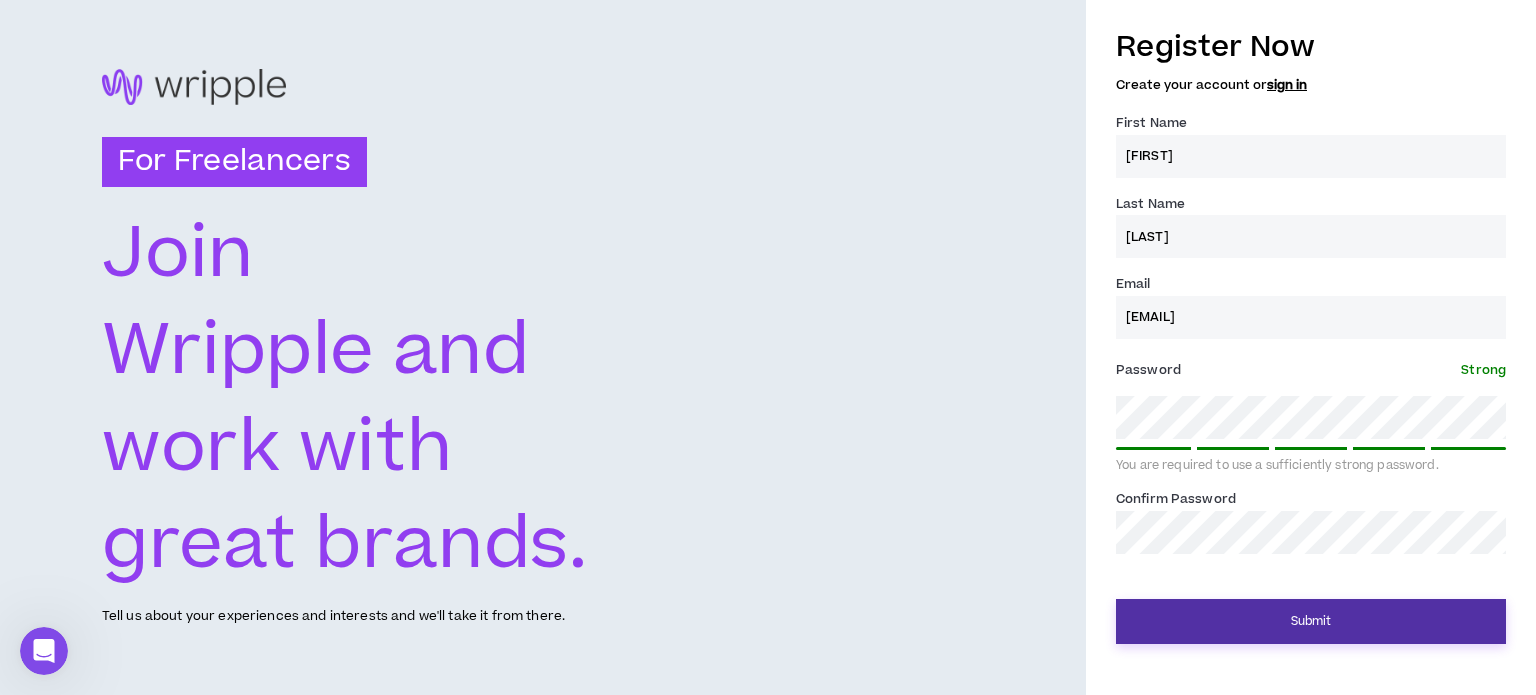 click on "Submit" at bounding box center (1311, 621) 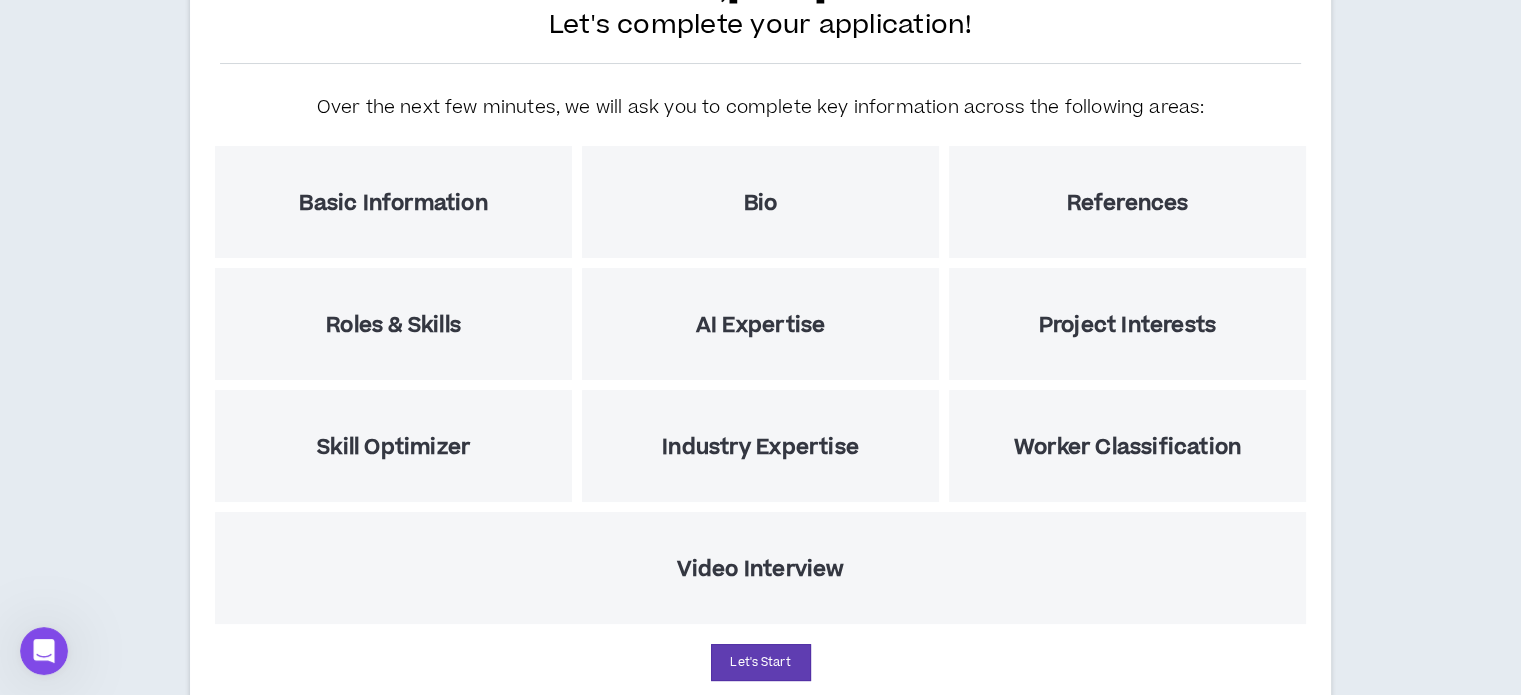 scroll, scrollTop: 242, scrollLeft: 0, axis: vertical 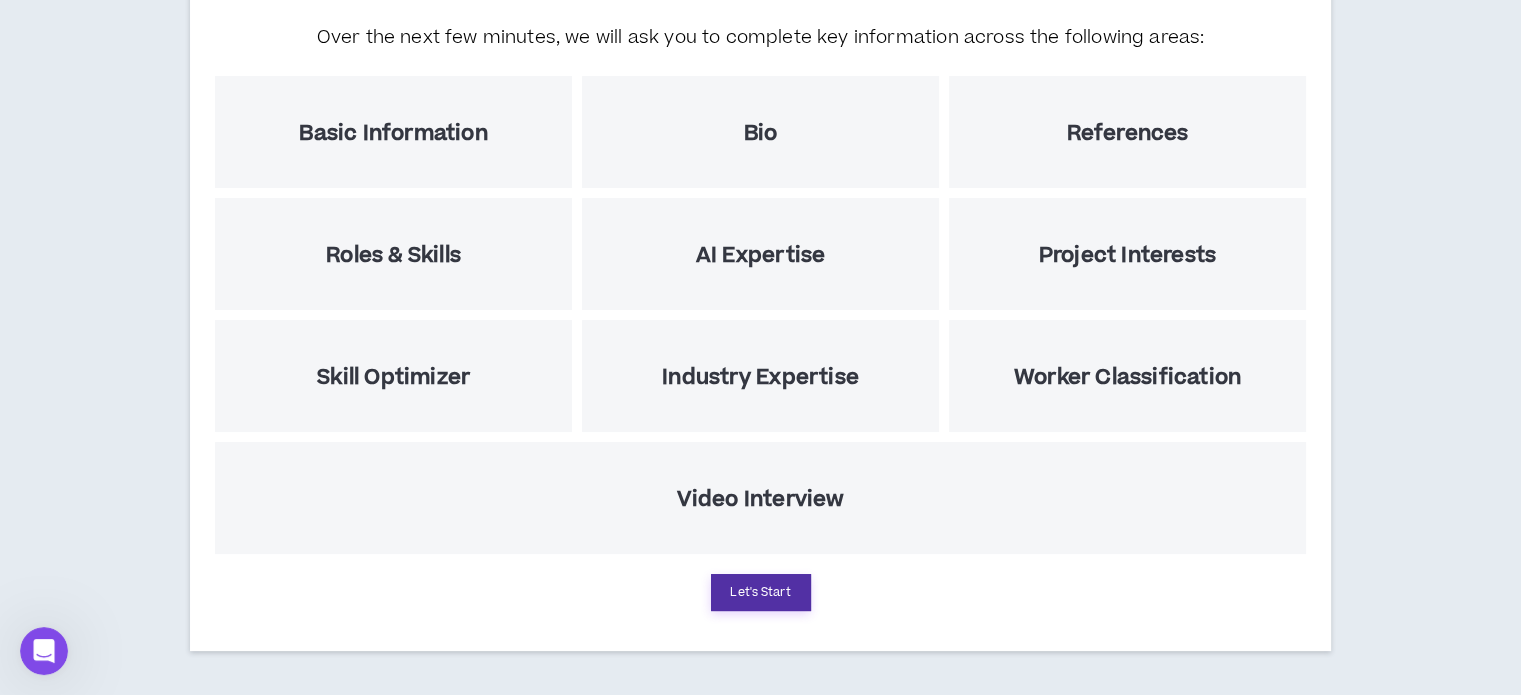 click on "Let's Start" at bounding box center [761, 592] 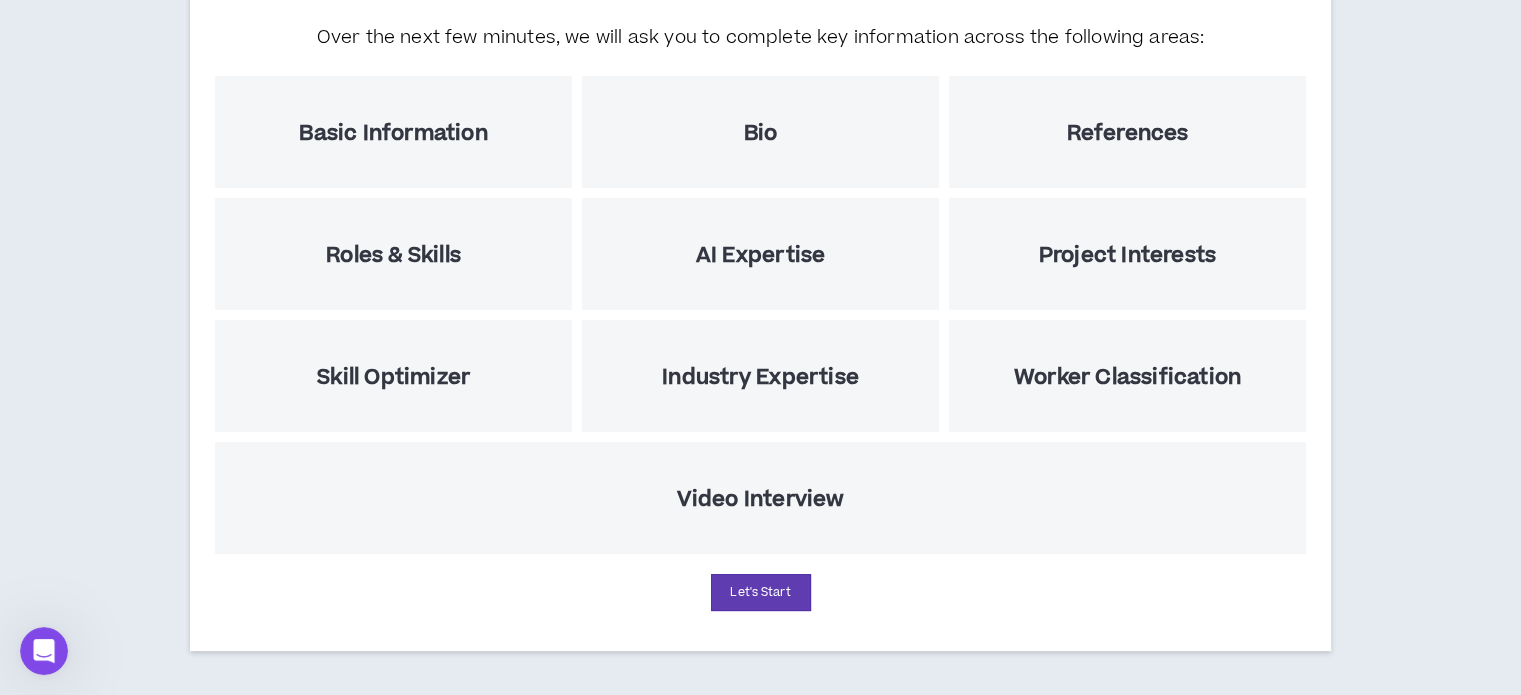 select on "US" 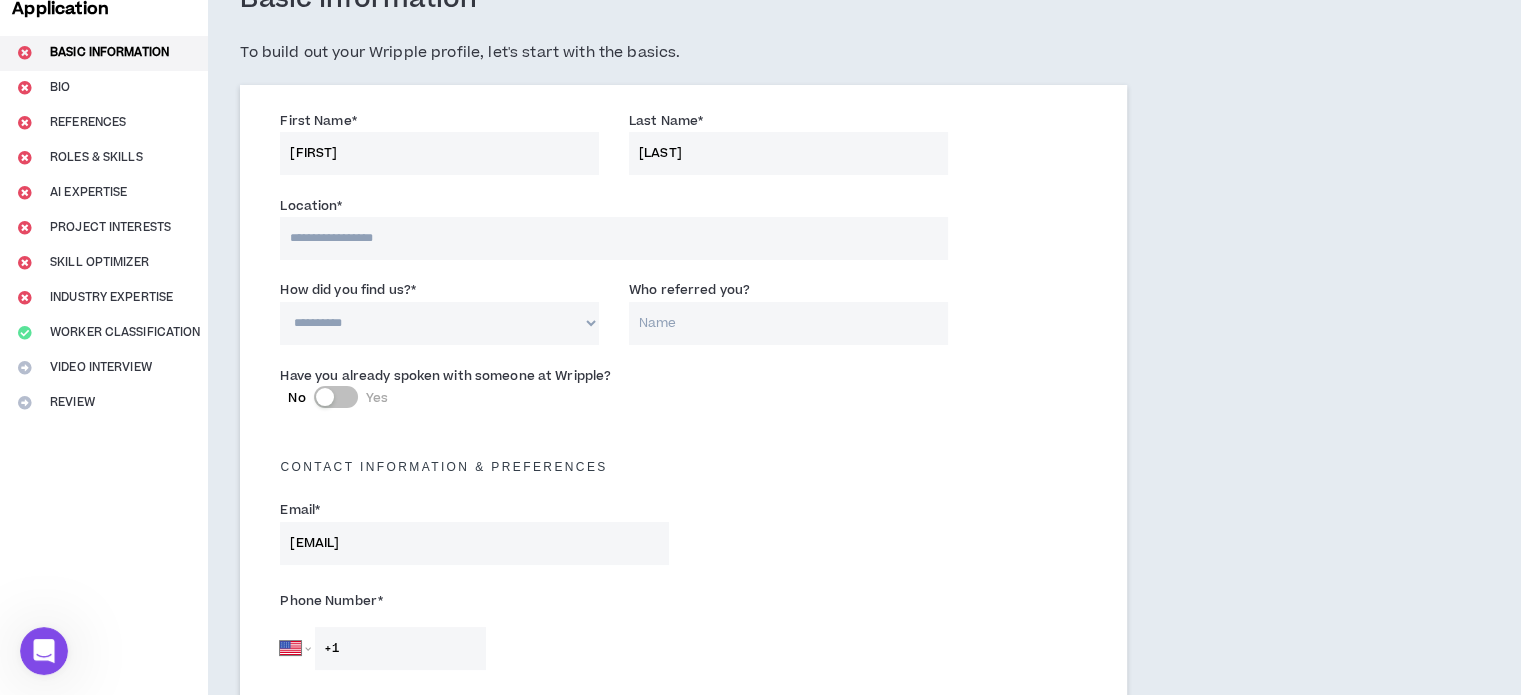 scroll, scrollTop: 0, scrollLeft: 0, axis: both 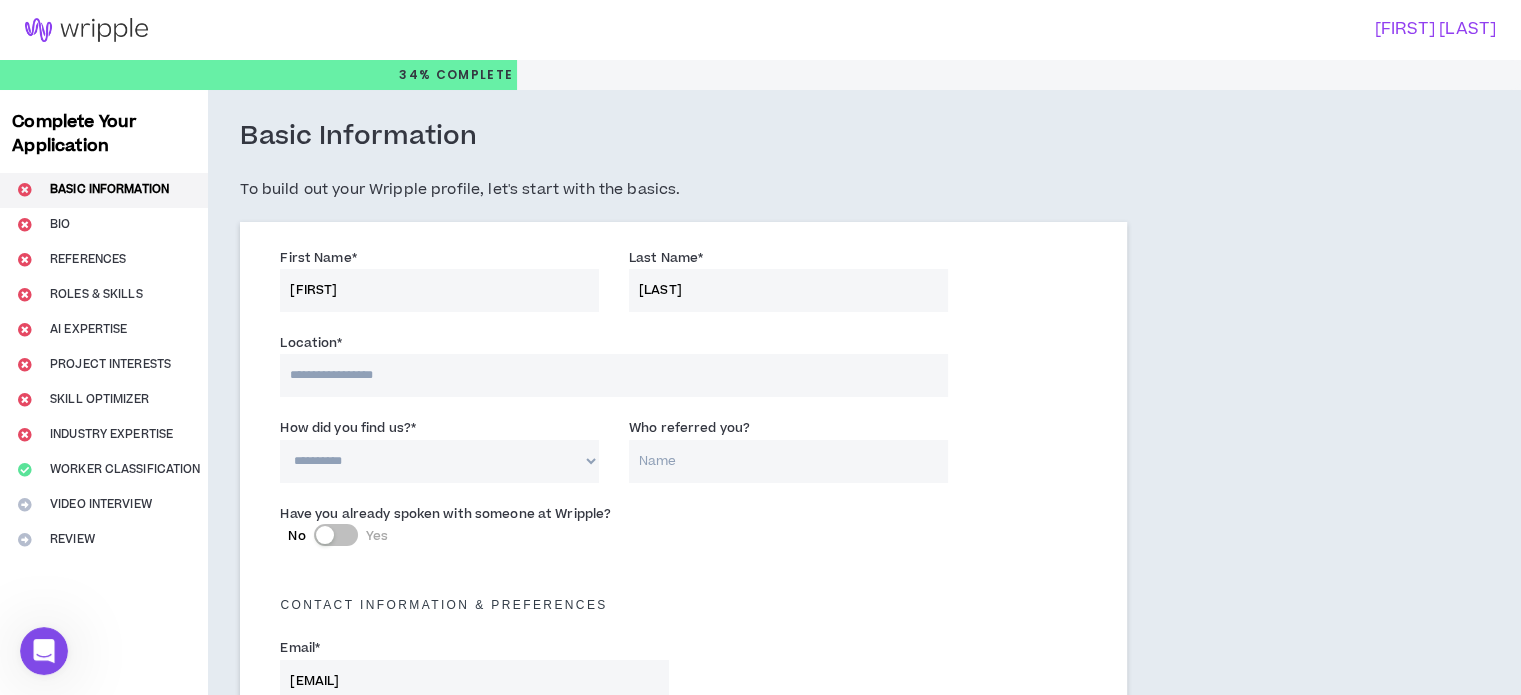 click at bounding box center [613, 375] 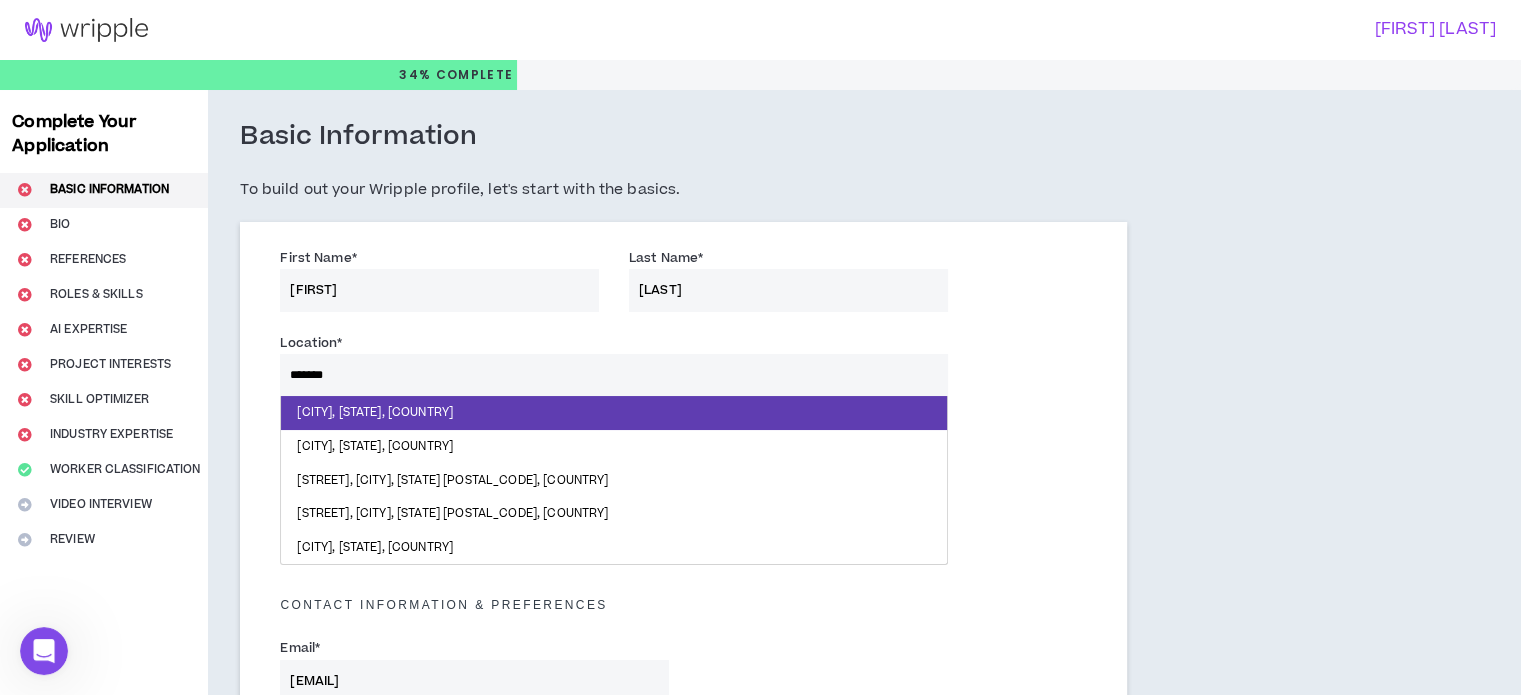 type on "*******" 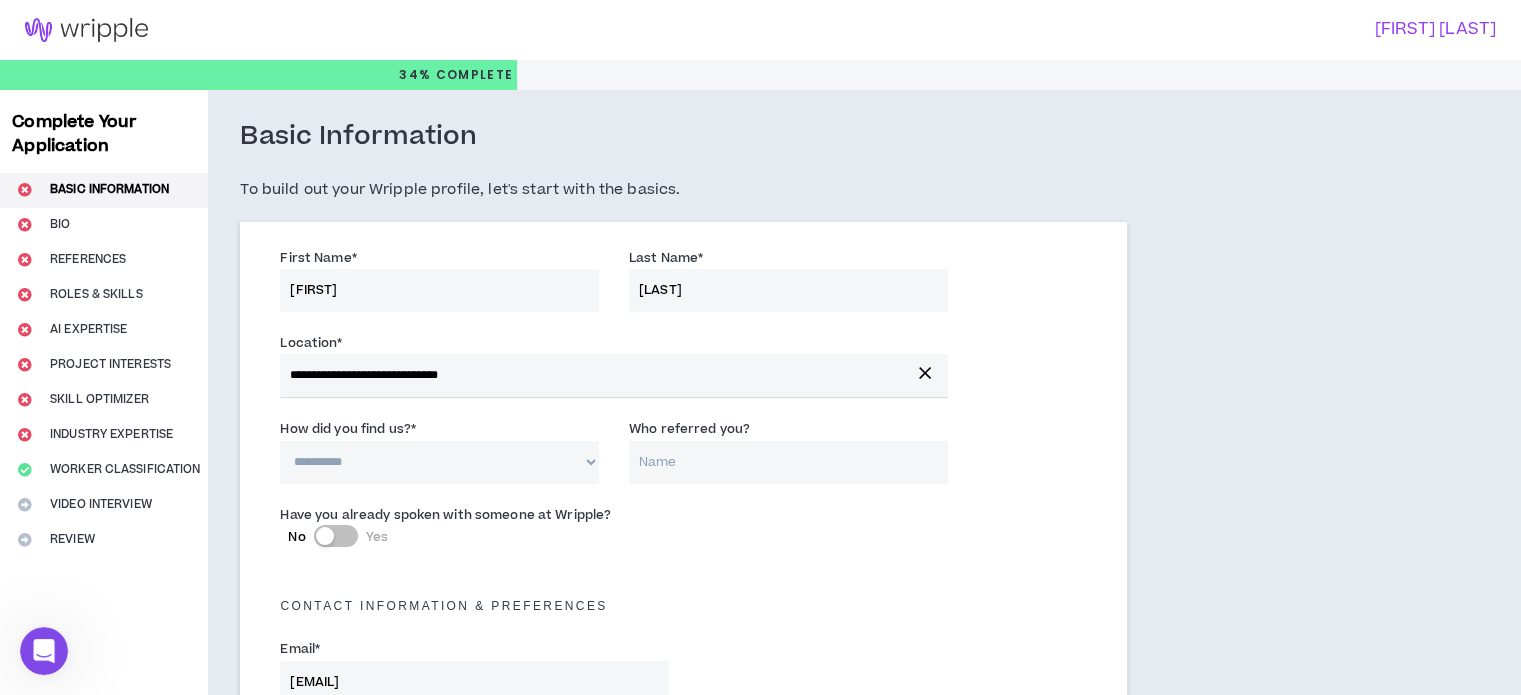 click on "**********" at bounding box center [439, 462] 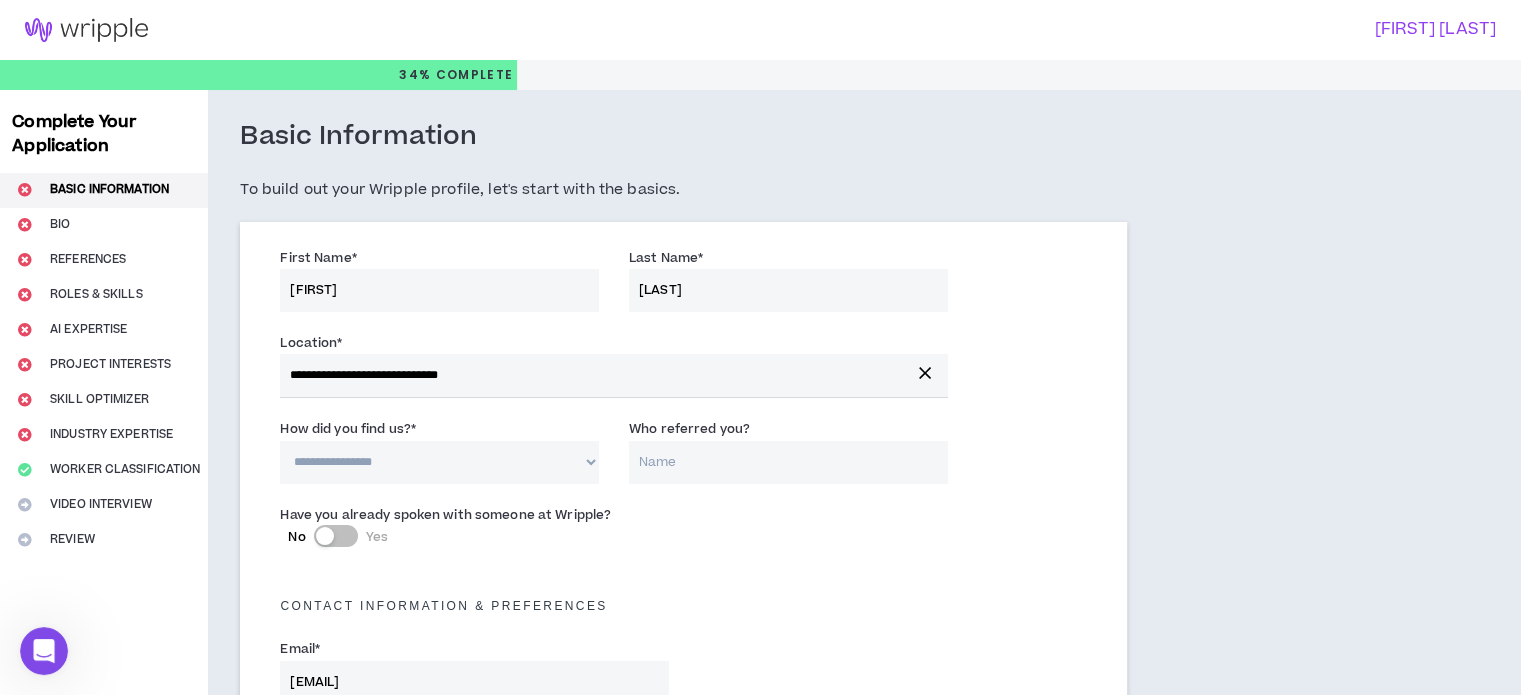 click on "**********" at bounding box center (439, 462) 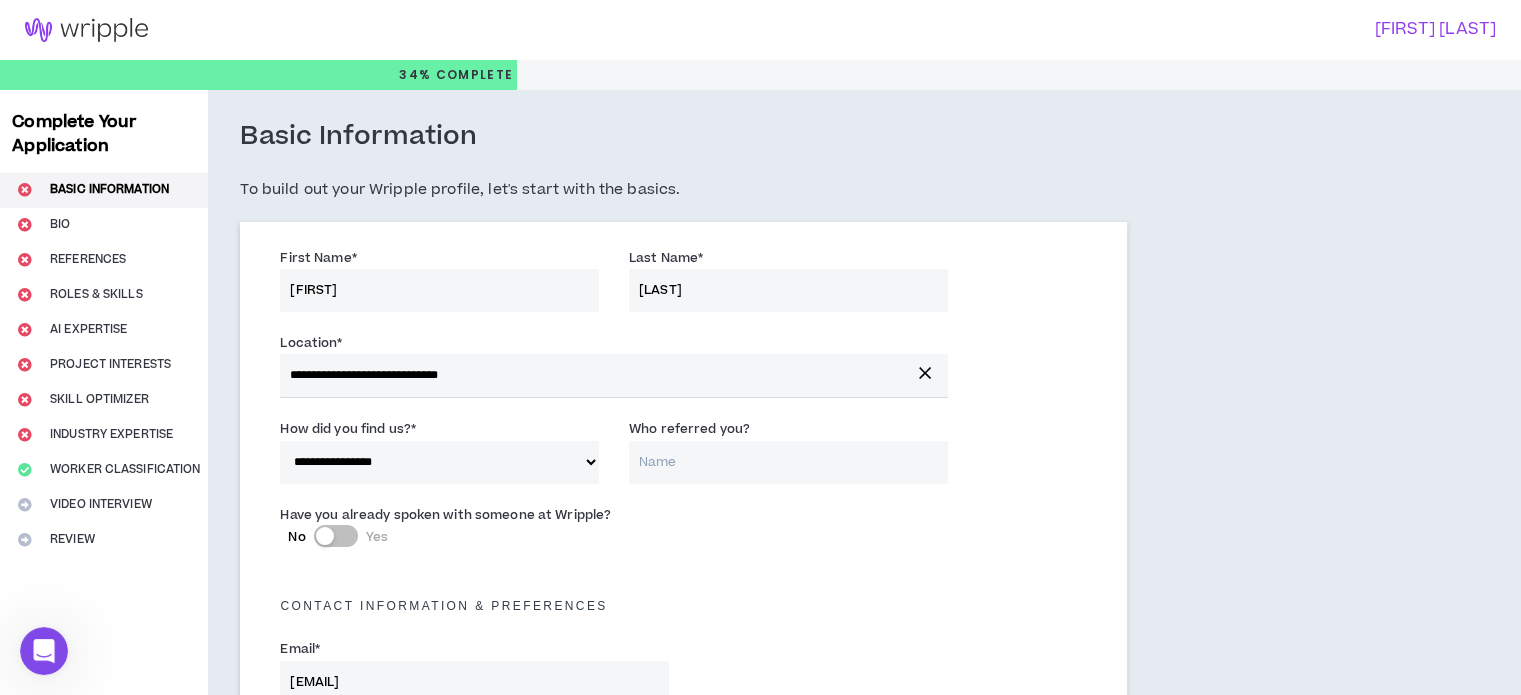click on "Have you already spoken with someone at Wripple? No Yes" at bounding box center (683, 534) 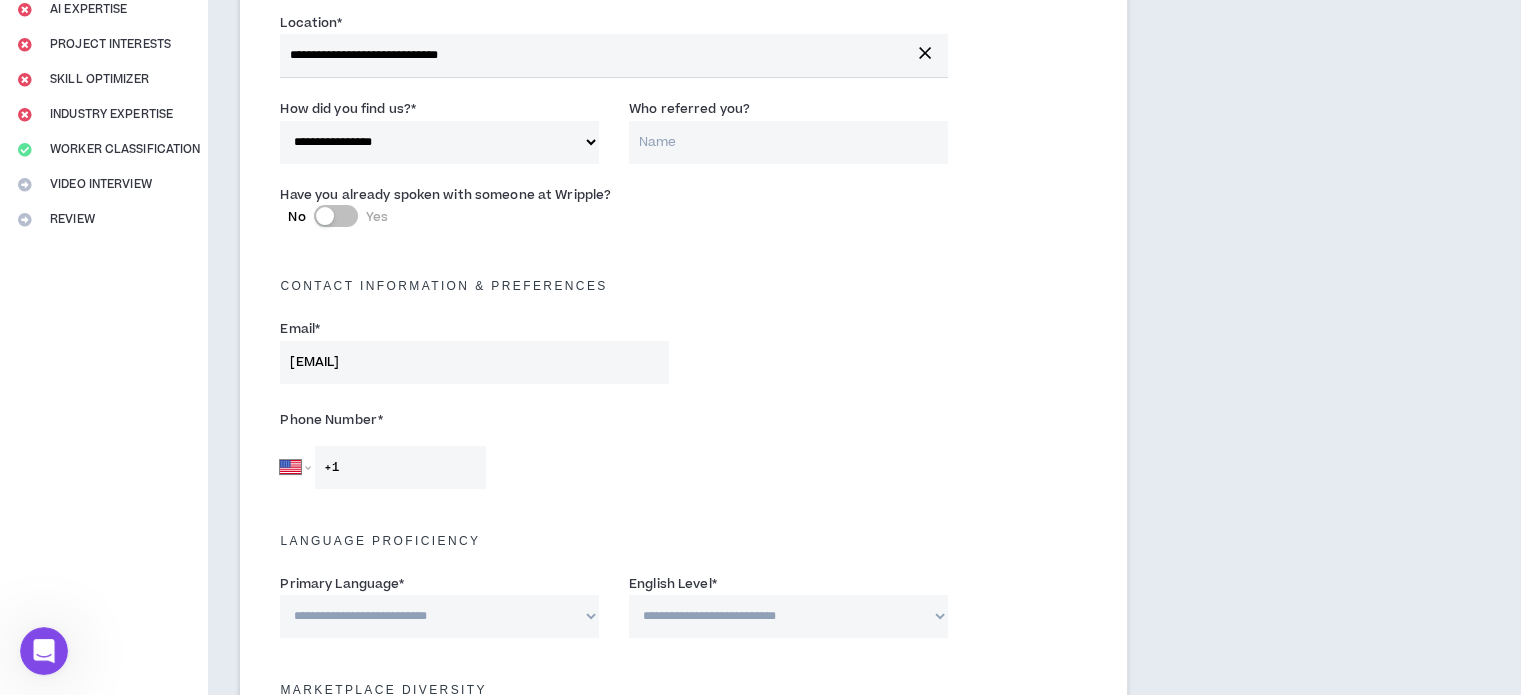scroll, scrollTop: 320, scrollLeft: 0, axis: vertical 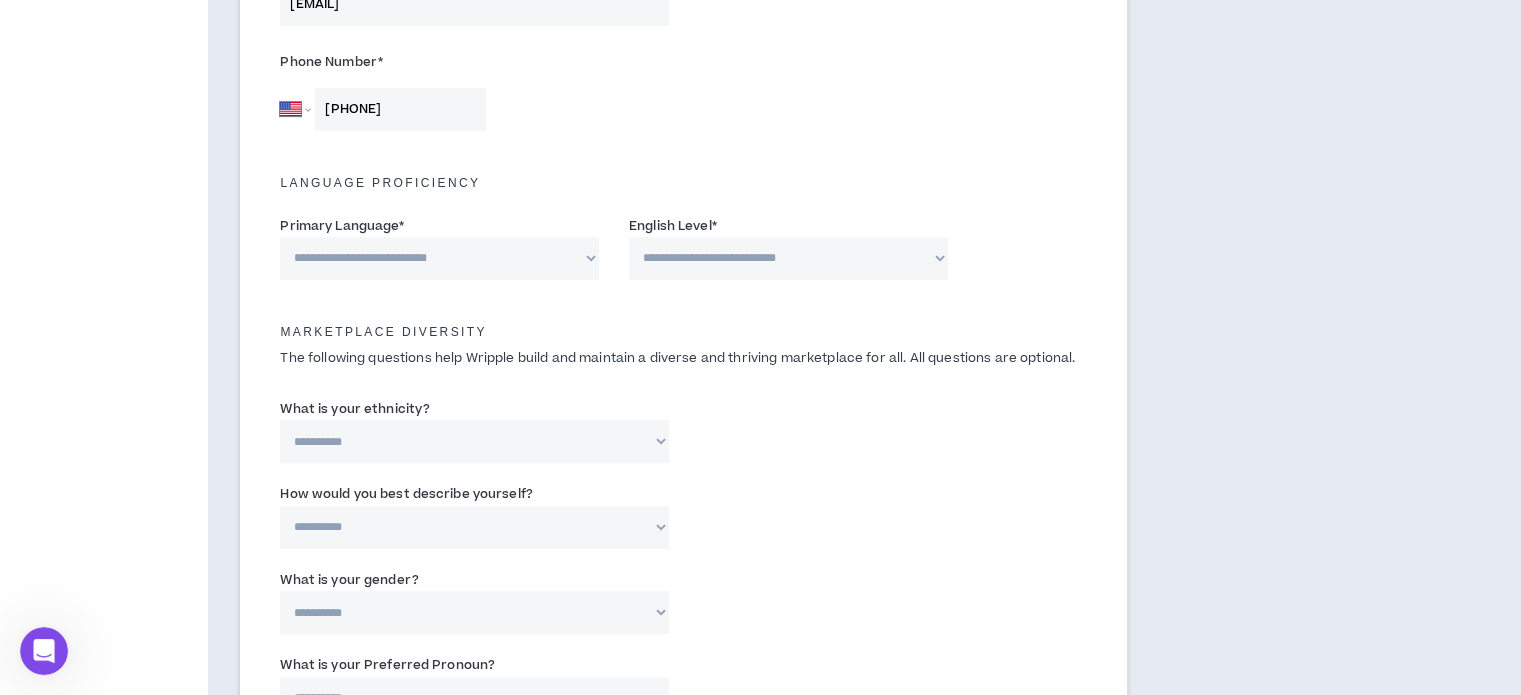 type on "+1 202 677 0117" 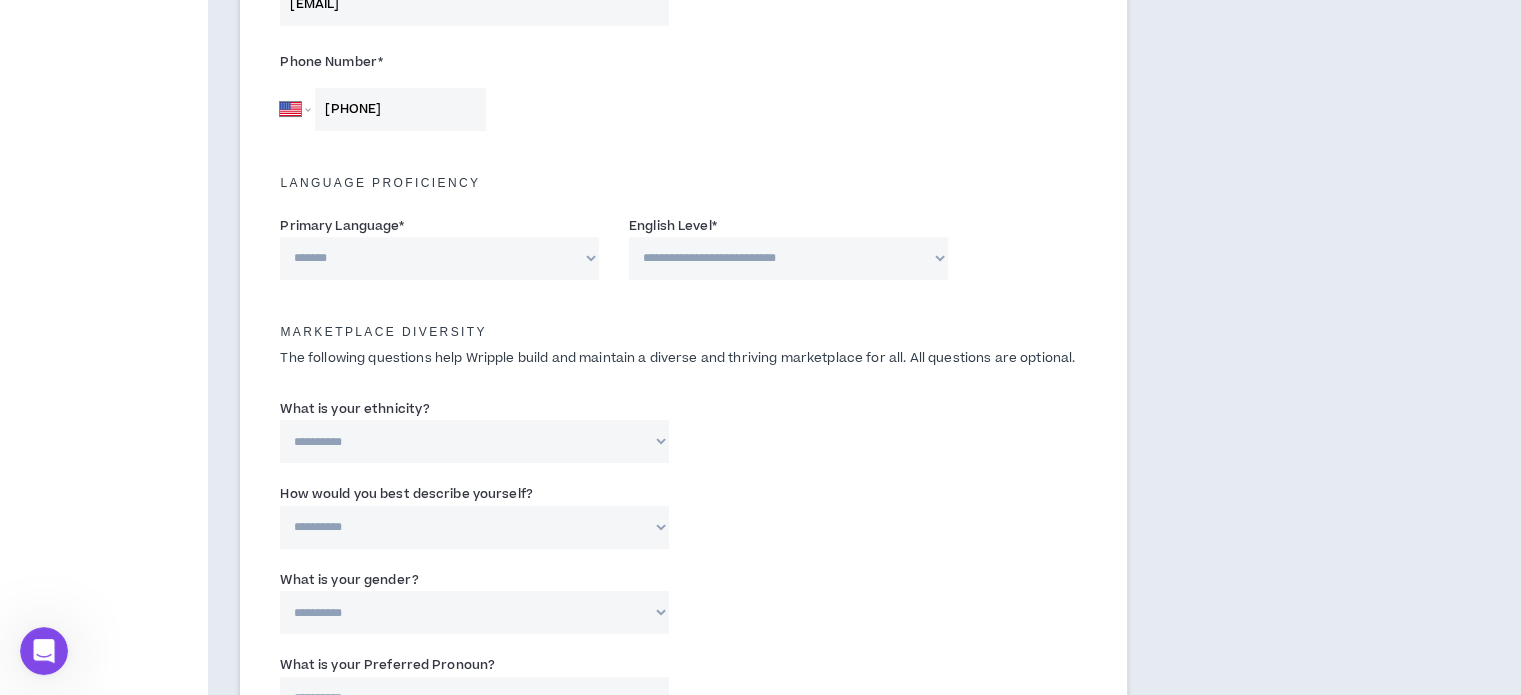 click on "**********" at bounding box center (439, 258) 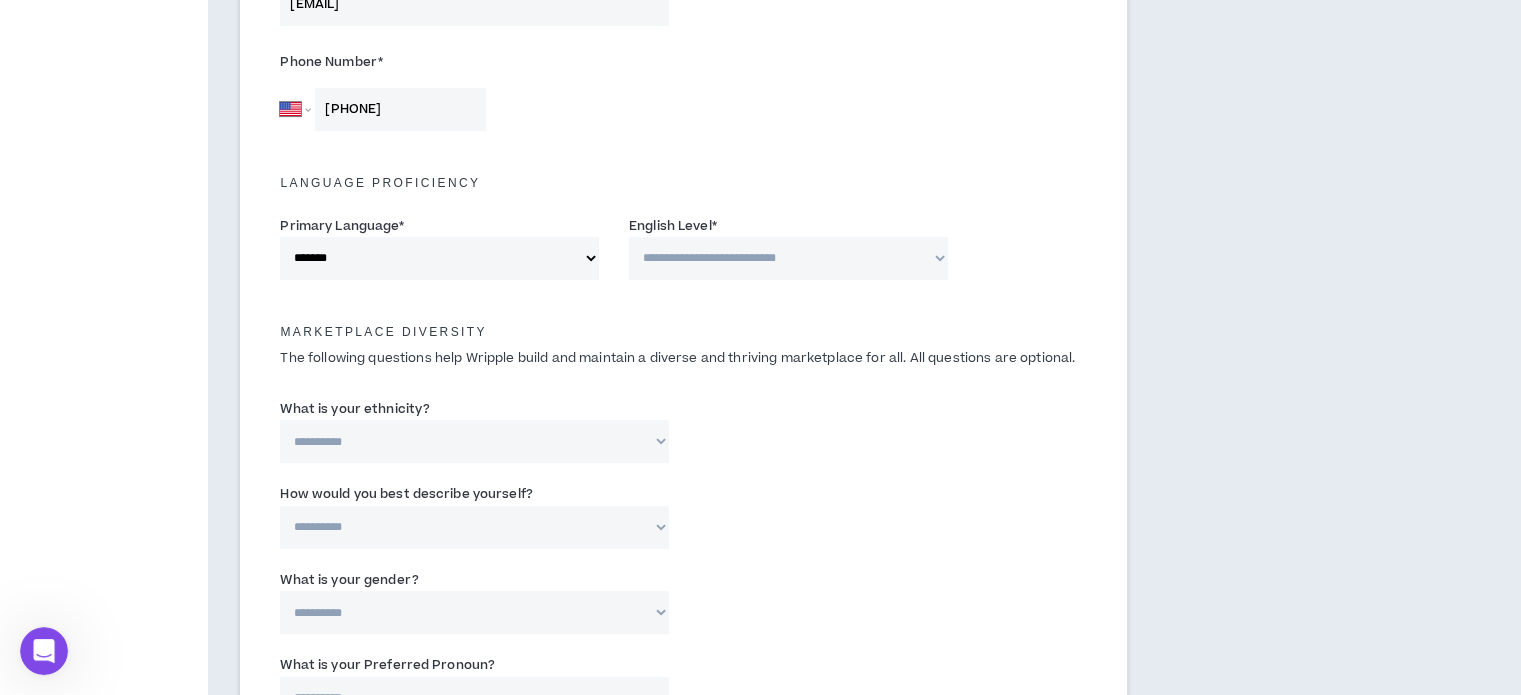 click on "**********" at bounding box center (788, 258) 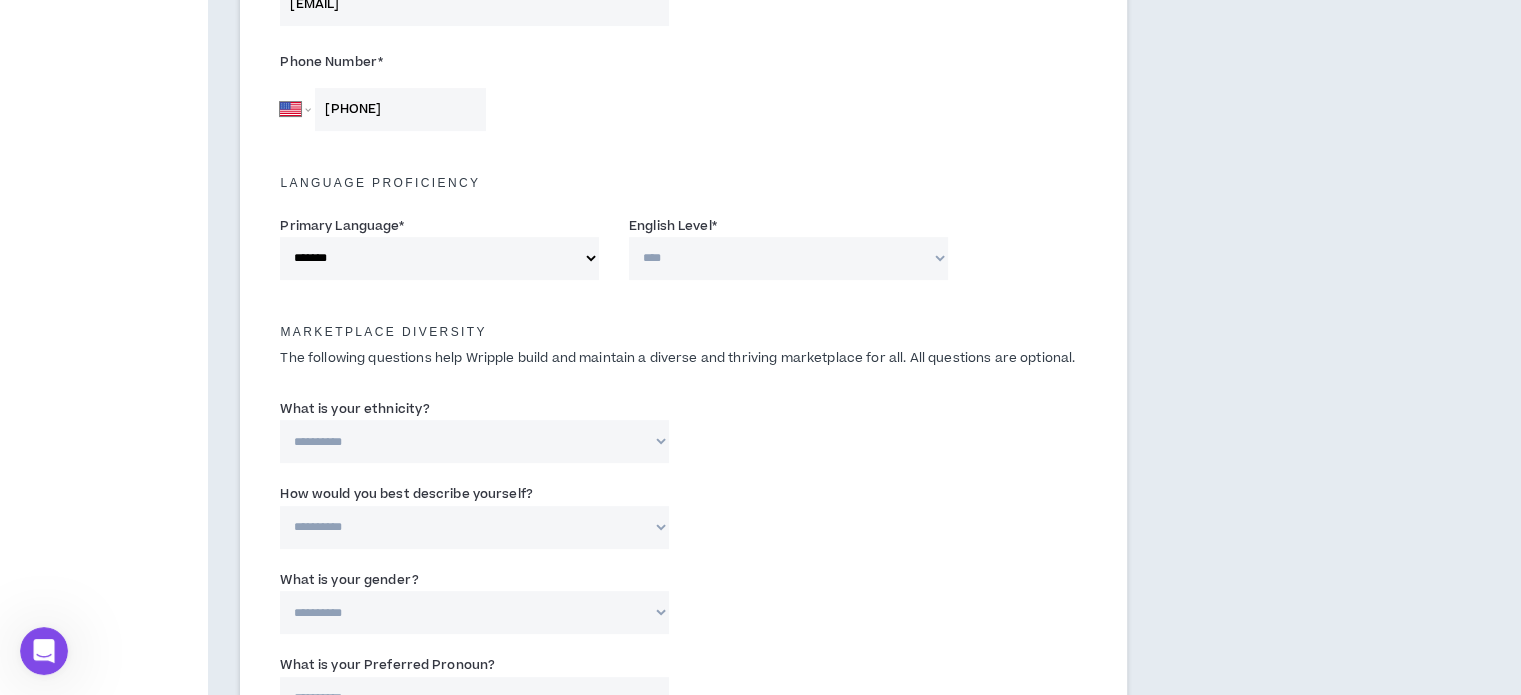 click on "**********" at bounding box center [788, 258] 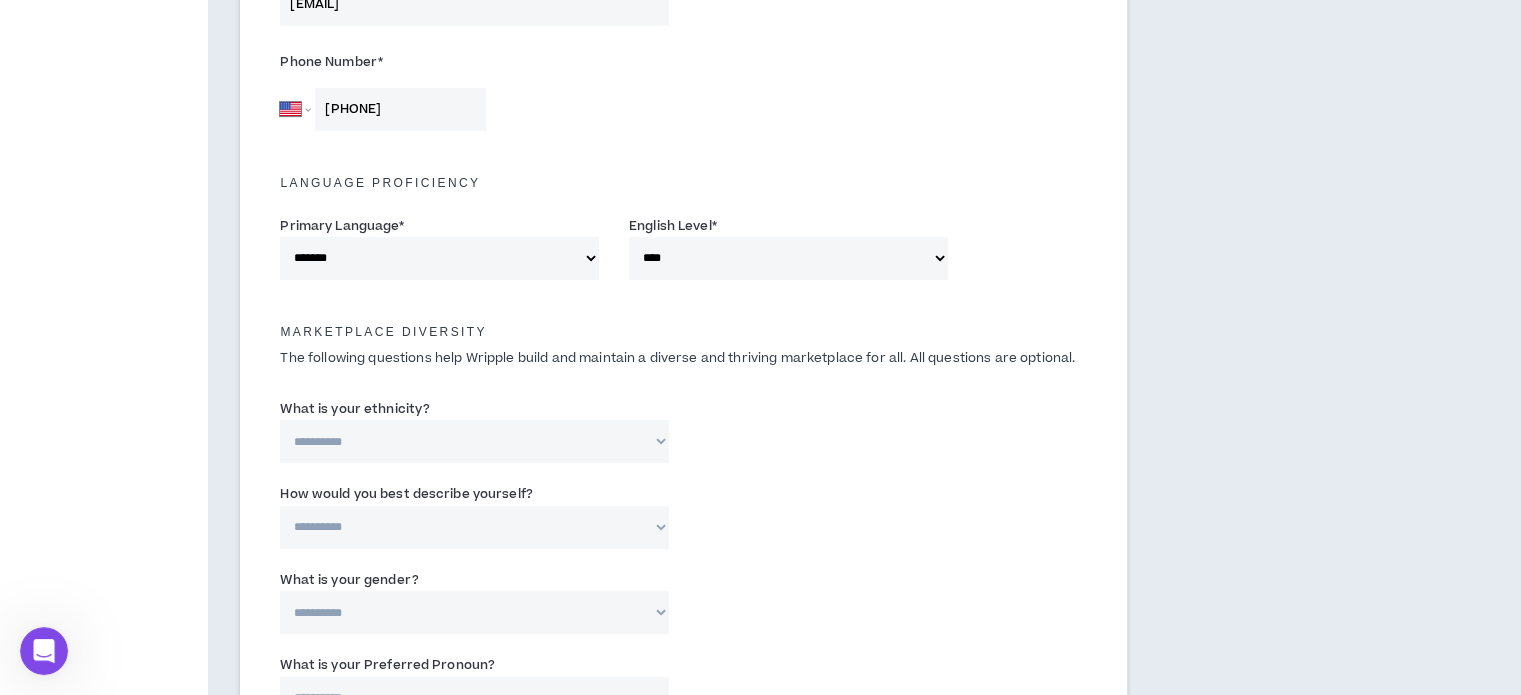 click on "**********" at bounding box center [474, 441] 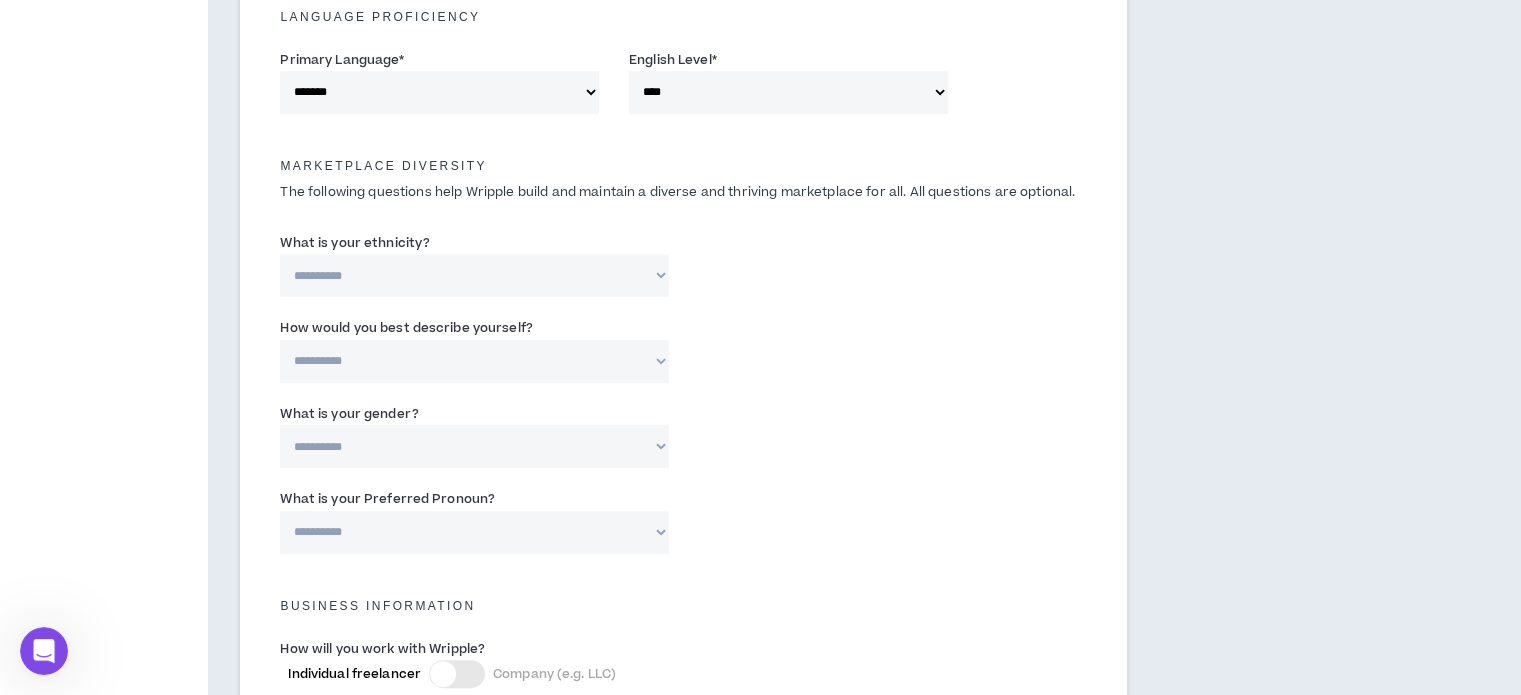 scroll, scrollTop: 846, scrollLeft: 0, axis: vertical 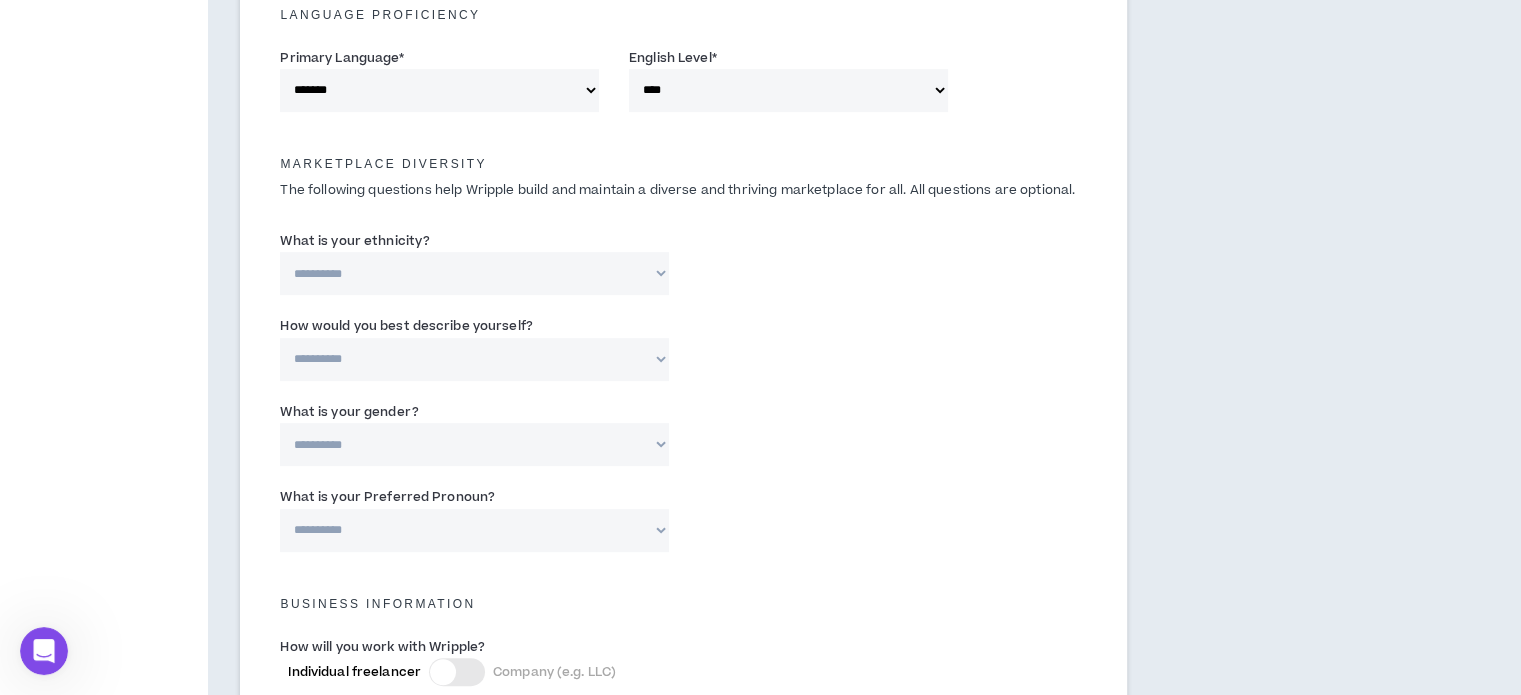 click on "**********" at bounding box center (683, 144) 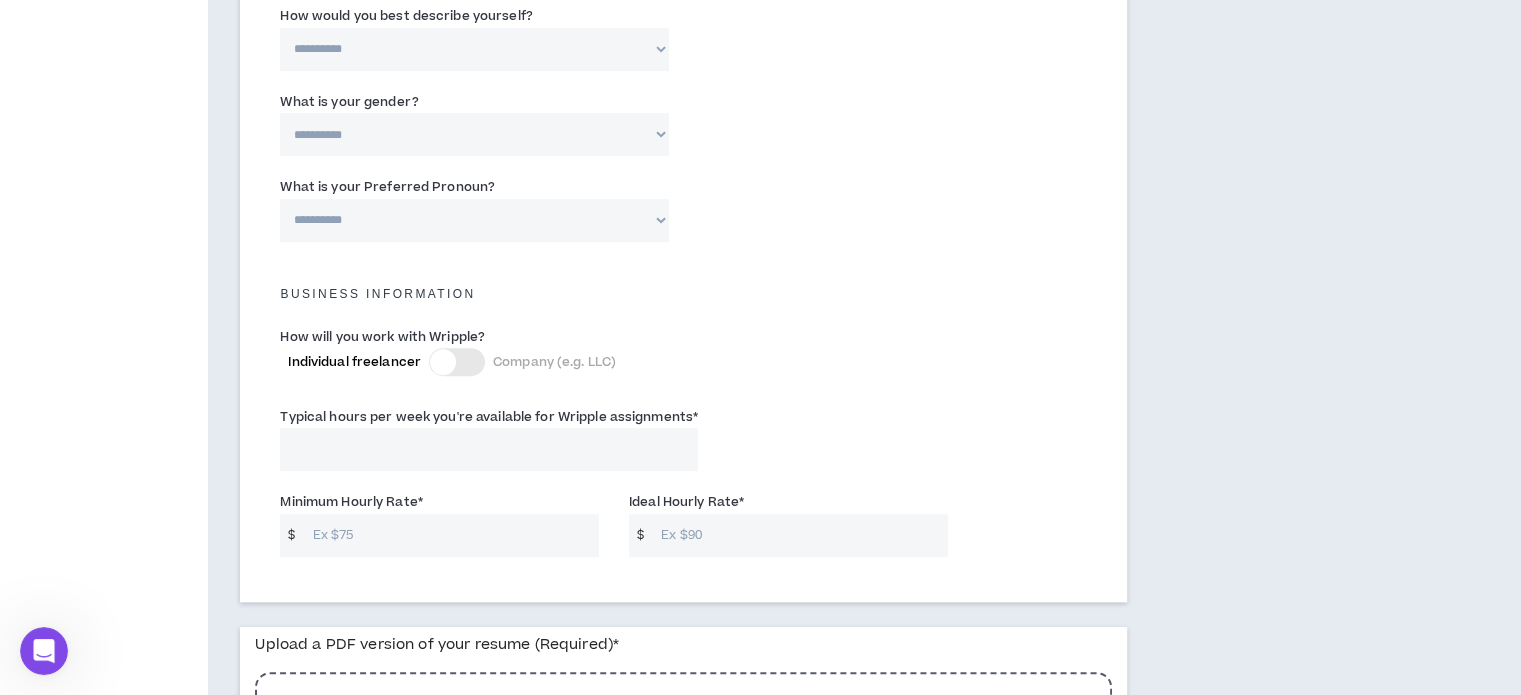 scroll, scrollTop: 1168, scrollLeft: 0, axis: vertical 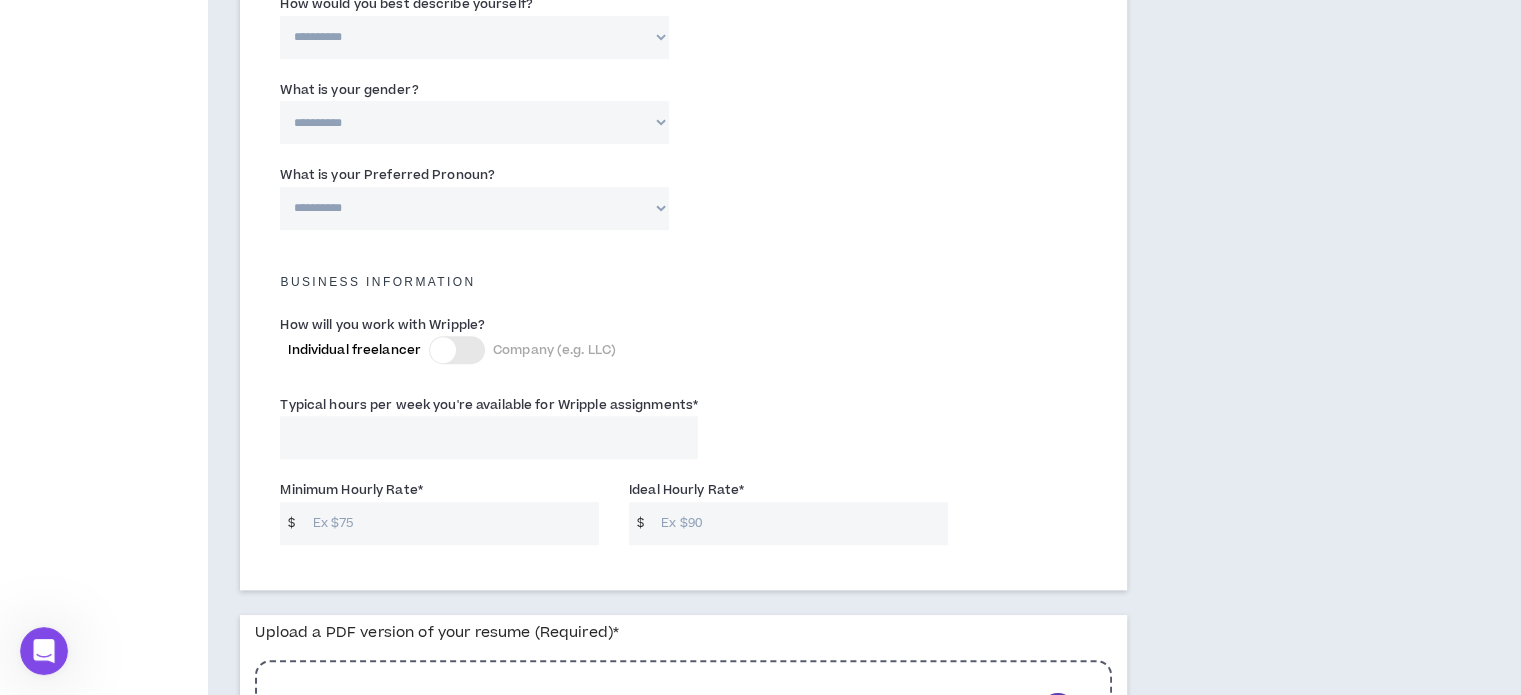 click on "Typical hours per week you're available for Wripple assignments  *" at bounding box center (489, 437) 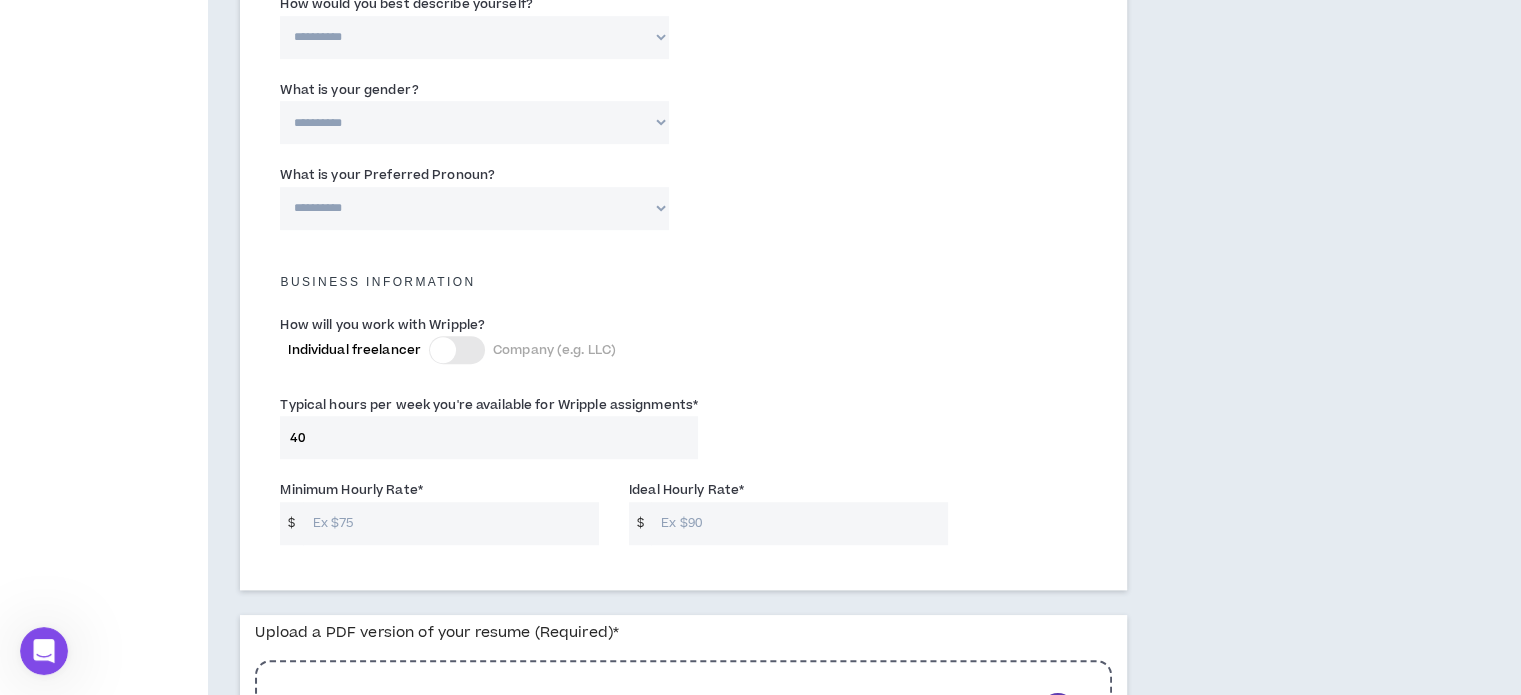 type on "40" 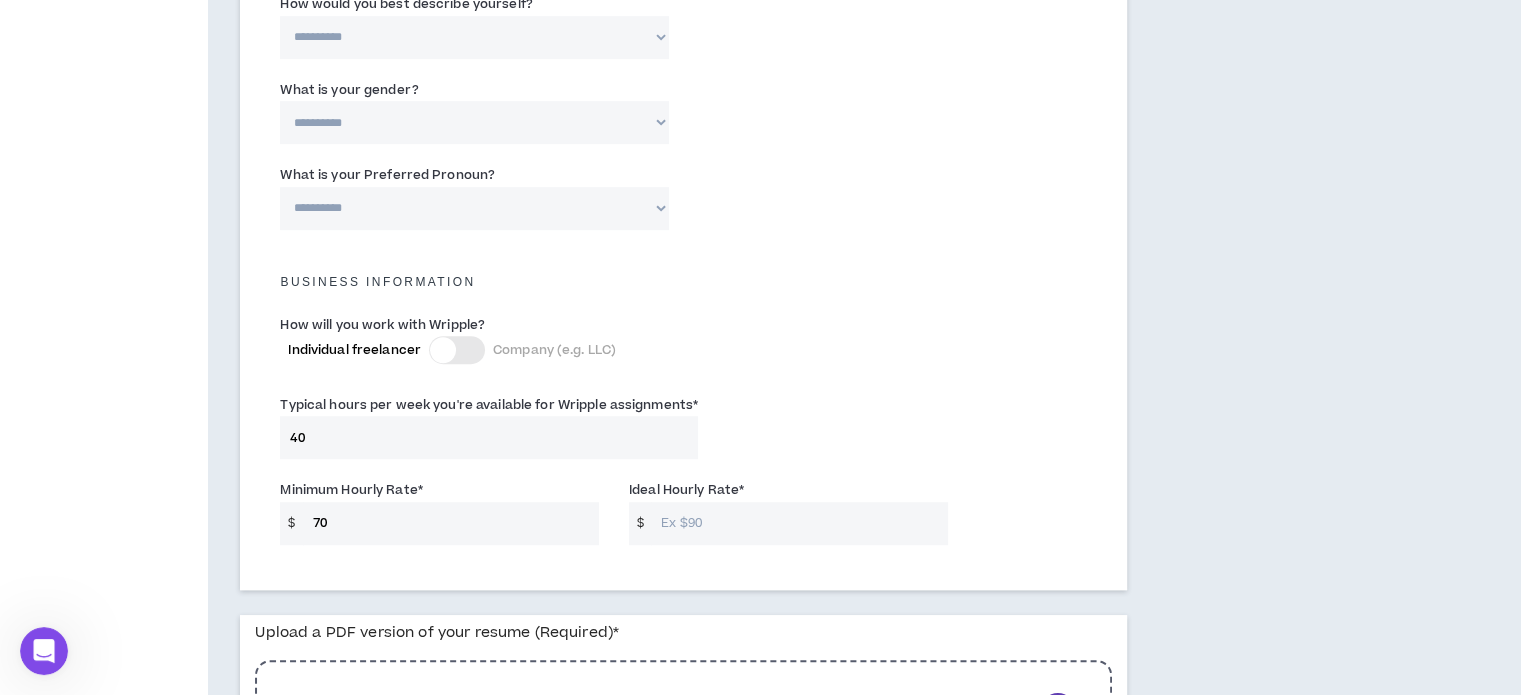 drag, startPoint x: 359, startPoint y: 512, endPoint x: 232, endPoint y: 515, distance: 127.03543 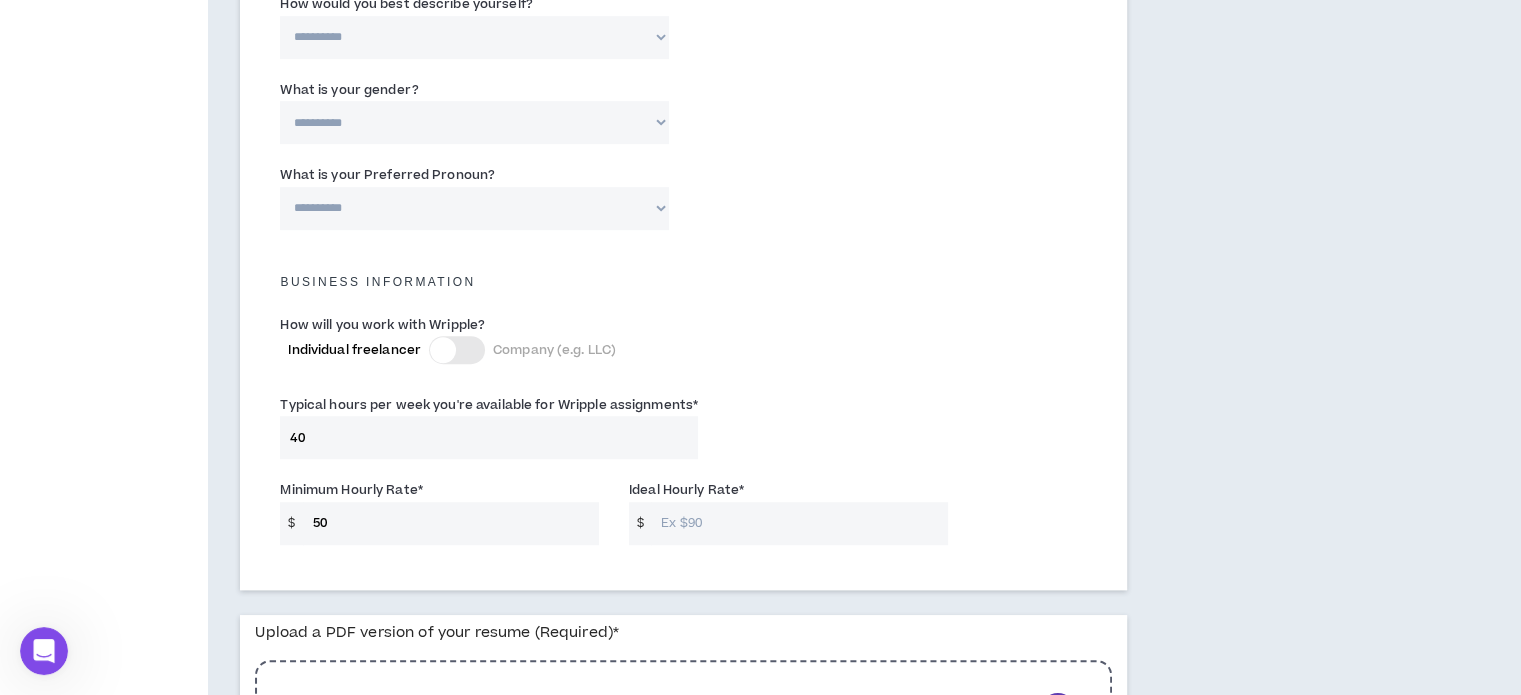 type on "50" 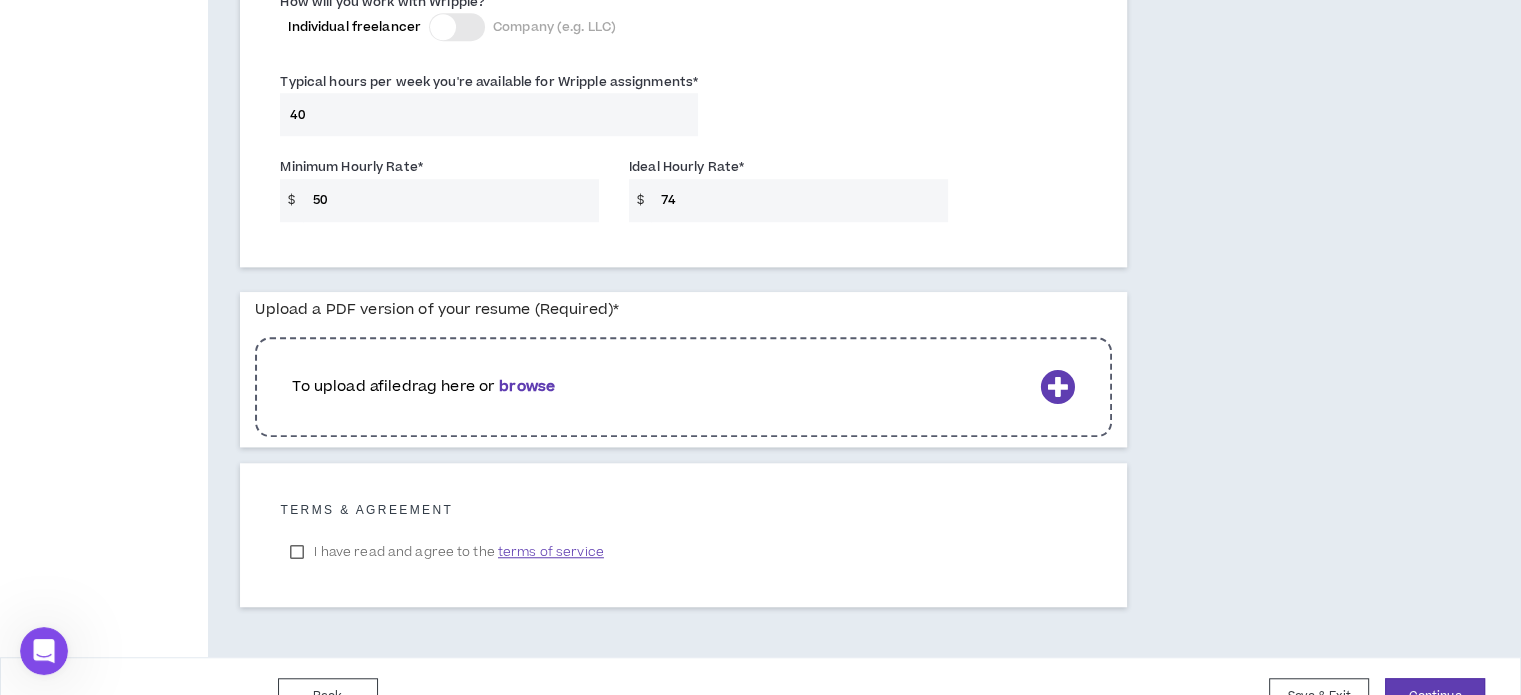 scroll, scrollTop: 1492, scrollLeft: 0, axis: vertical 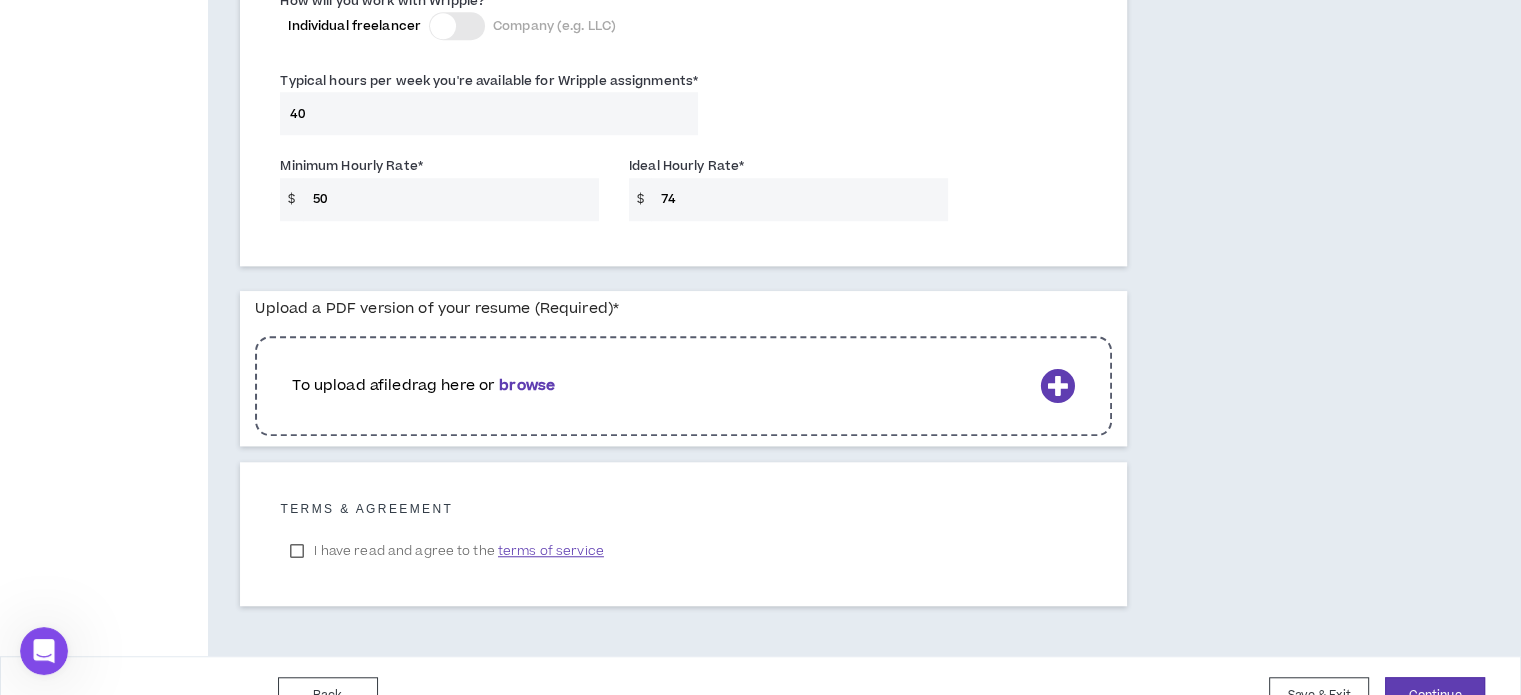 click on "browse" at bounding box center (527, 385) 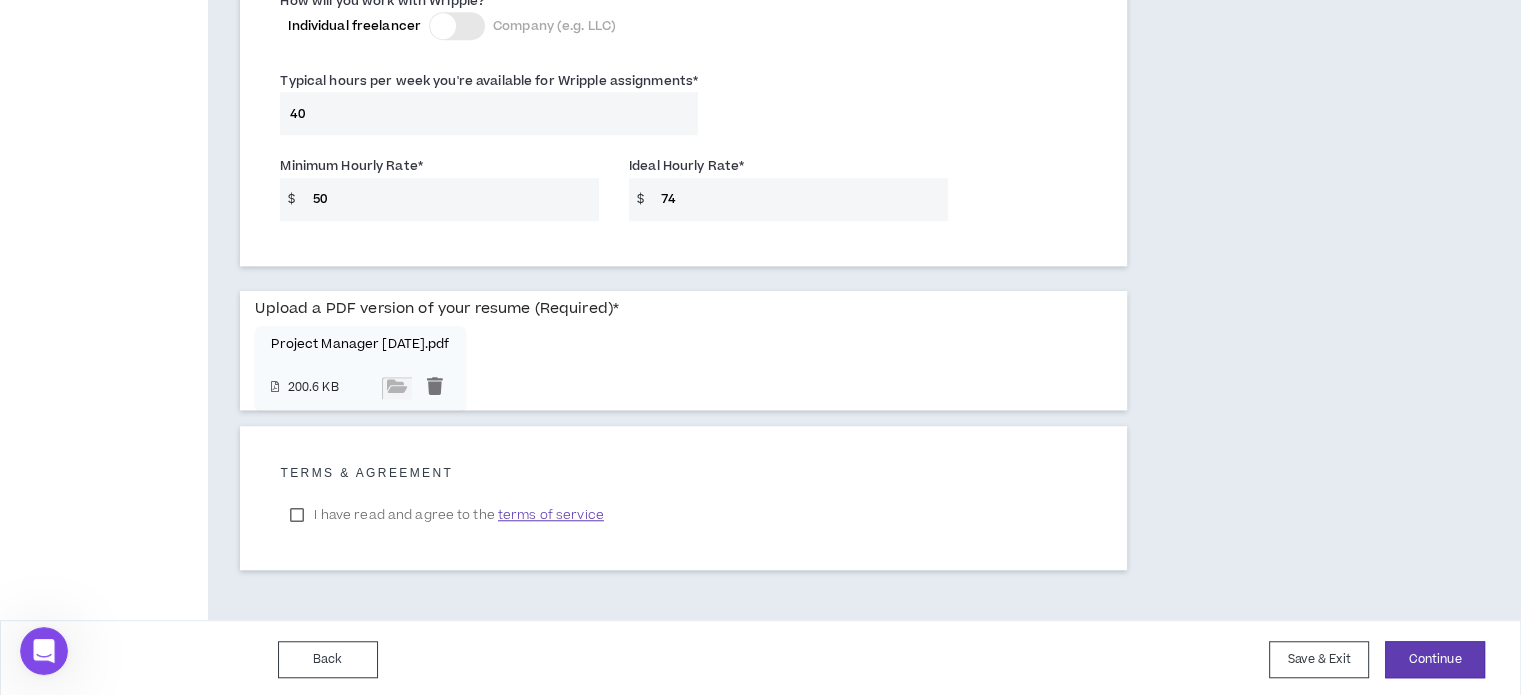 click on "I have read and agree to the    terms of service" at bounding box center (446, 515) 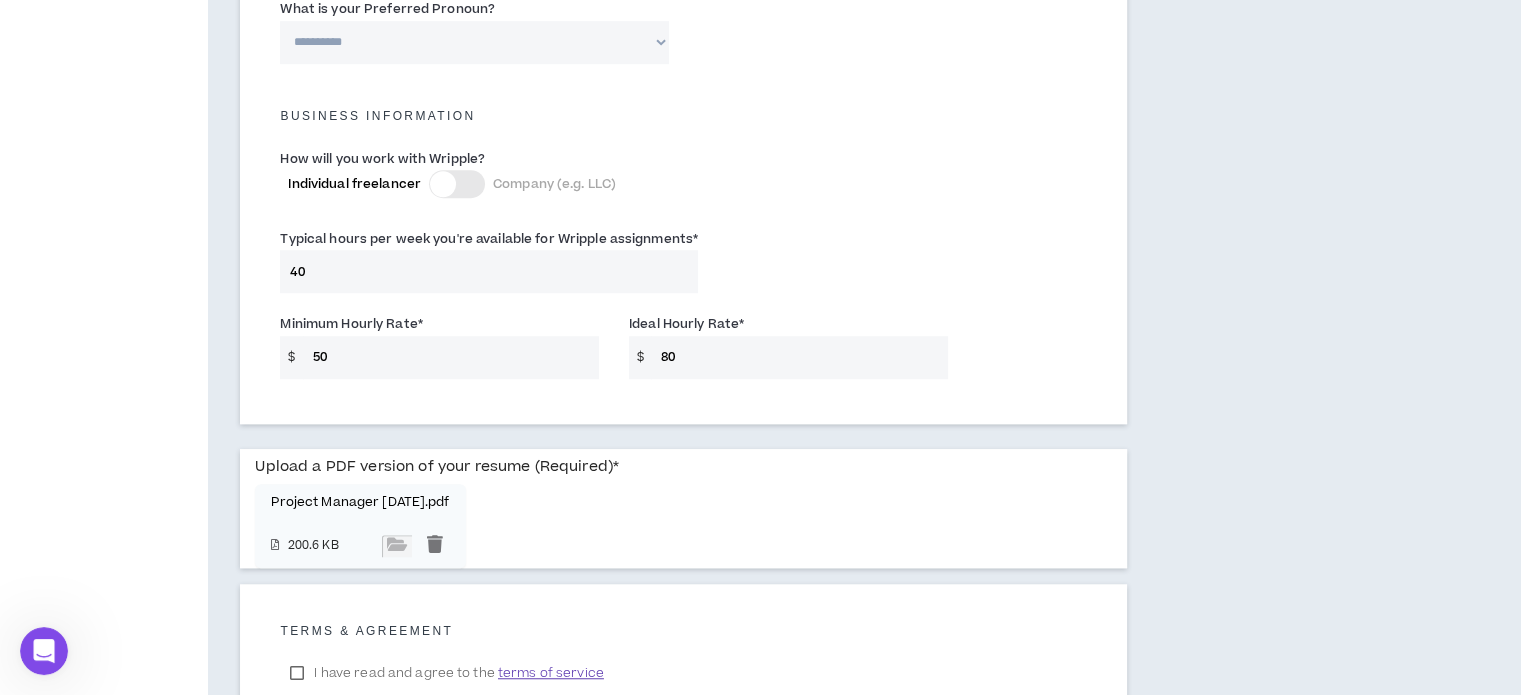 scroll, scrollTop: 1494, scrollLeft: 0, axis: vertical 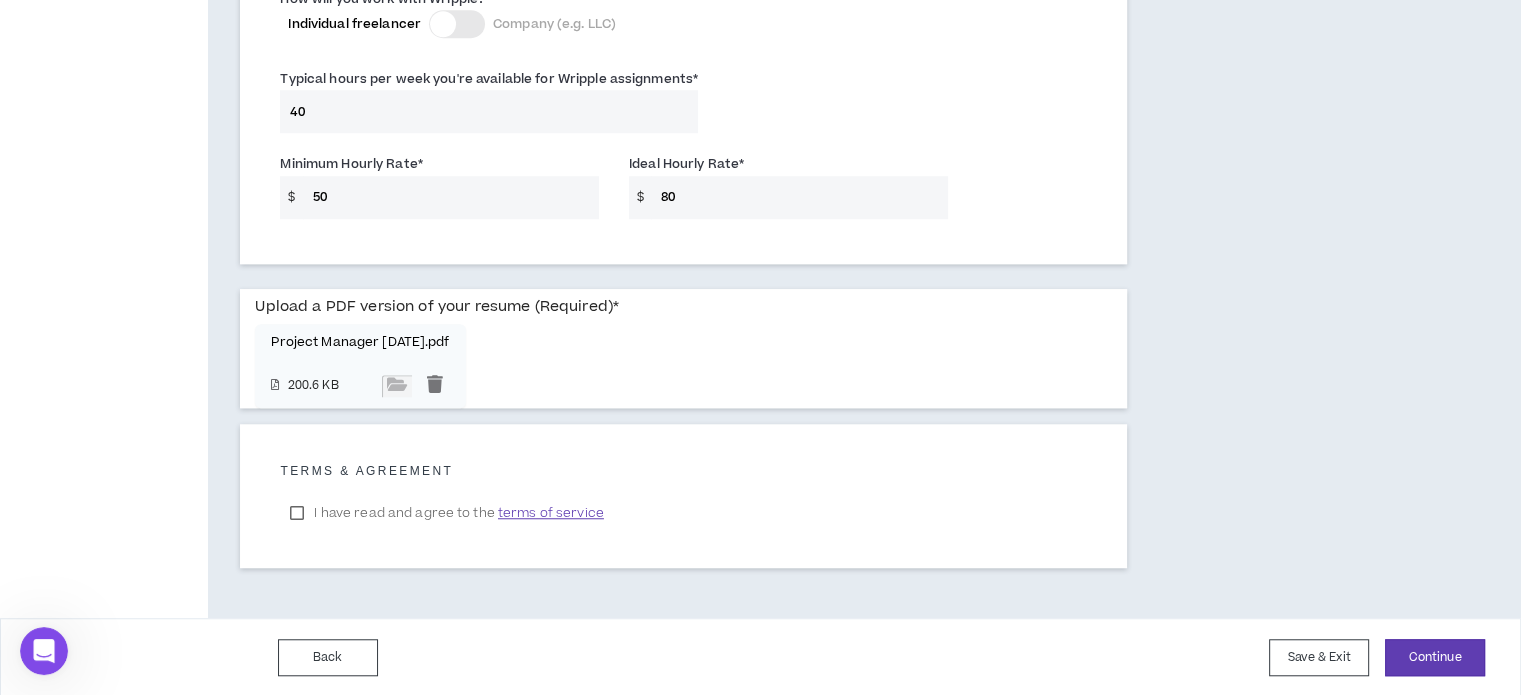 type on "80" 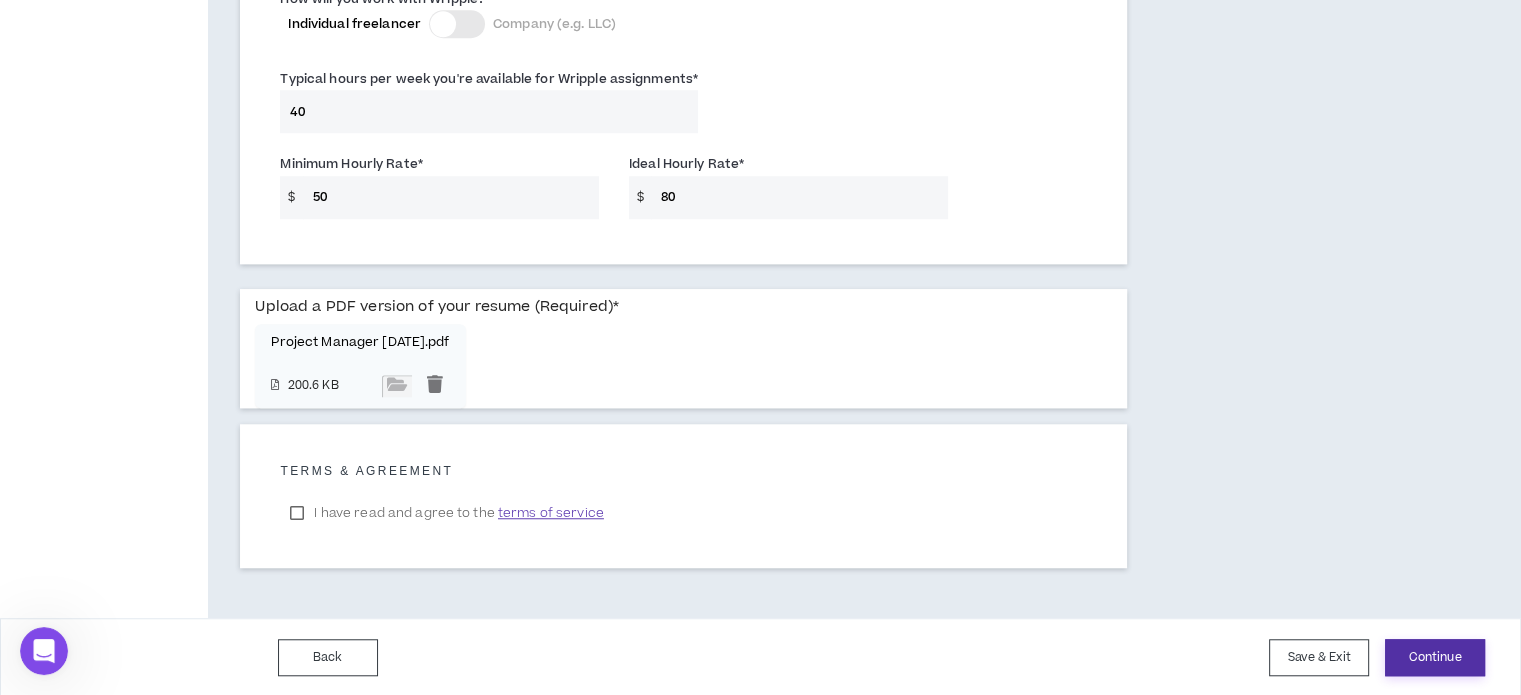 click on "Continue" at bounding box center [1435, 657] 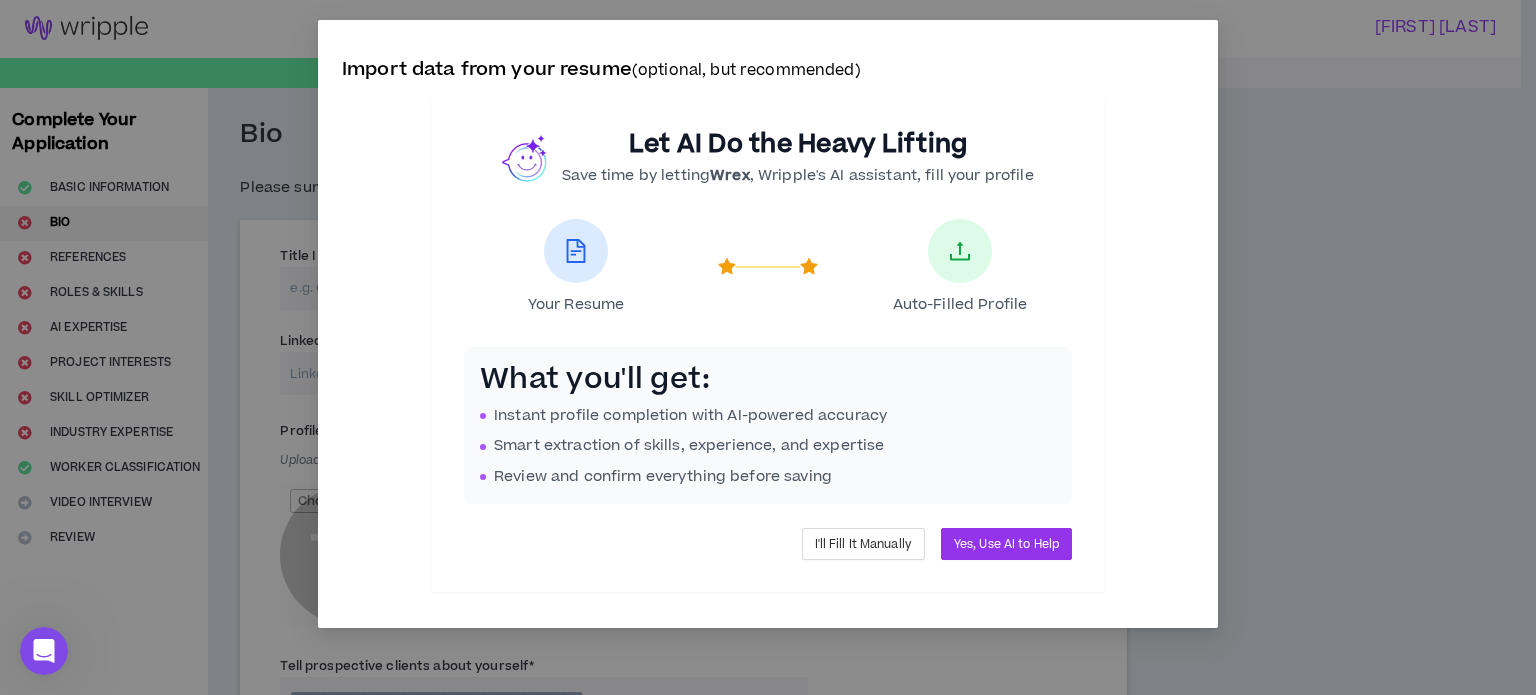 scroll, scrollTop: 0, scrollLeft: 0, axis: both 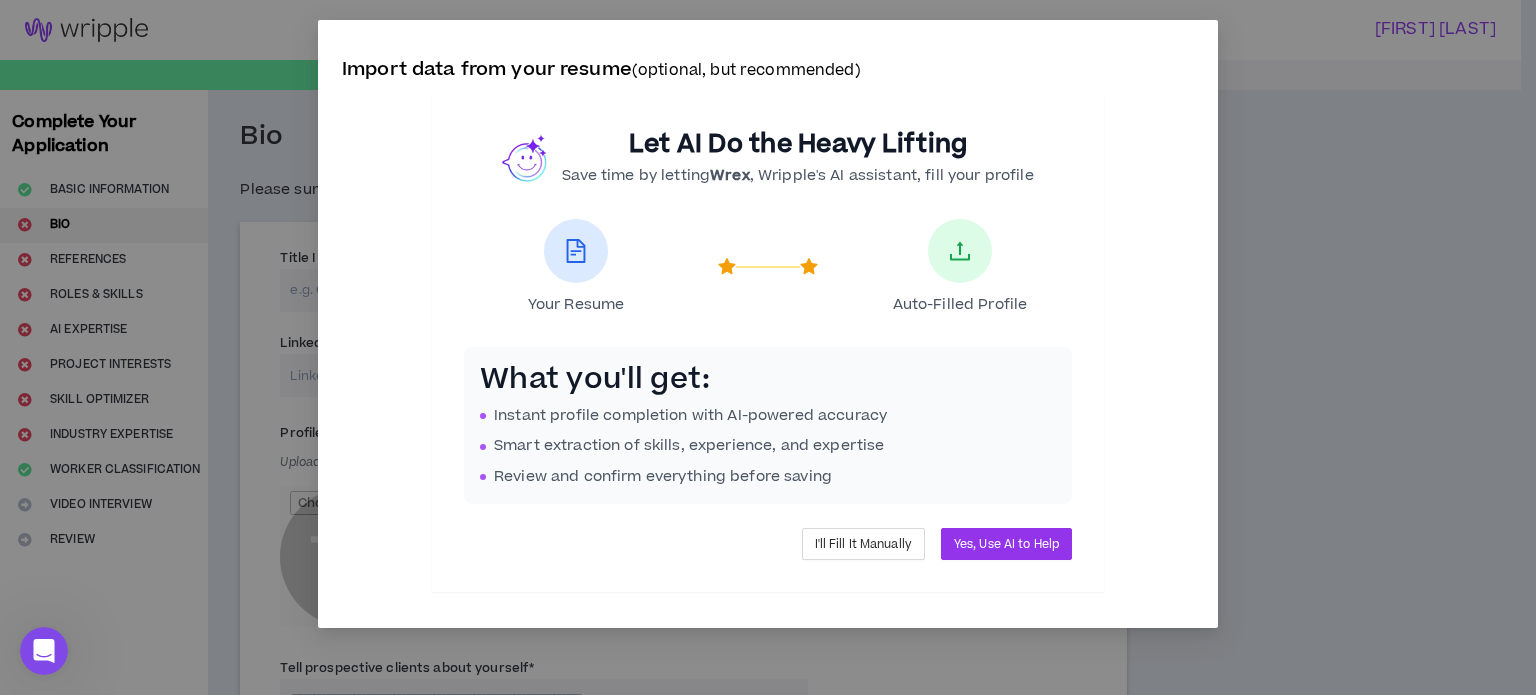 click on "Yes, Use AI to Help" at bounding box center [1006, 544] 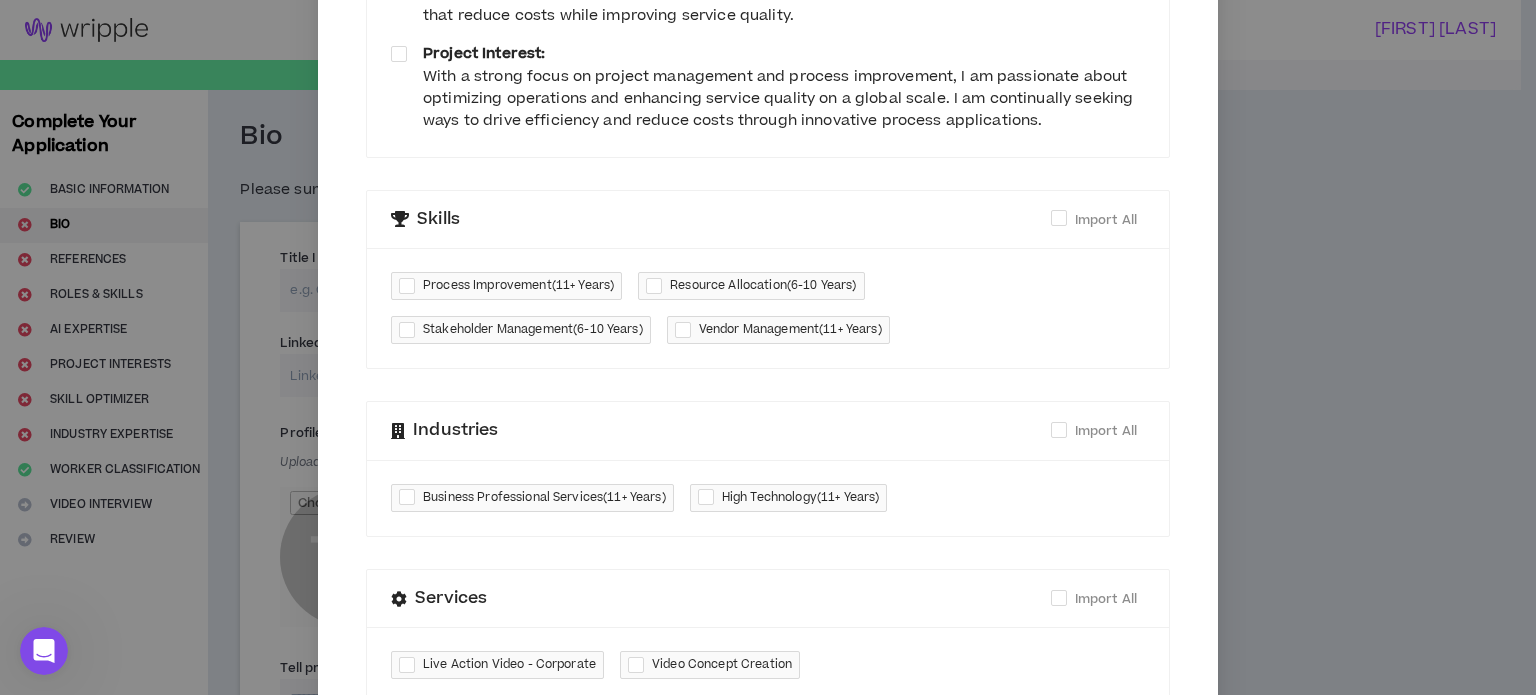 scroll, scrollTop: 0, scrollLeft: 0, axis: both 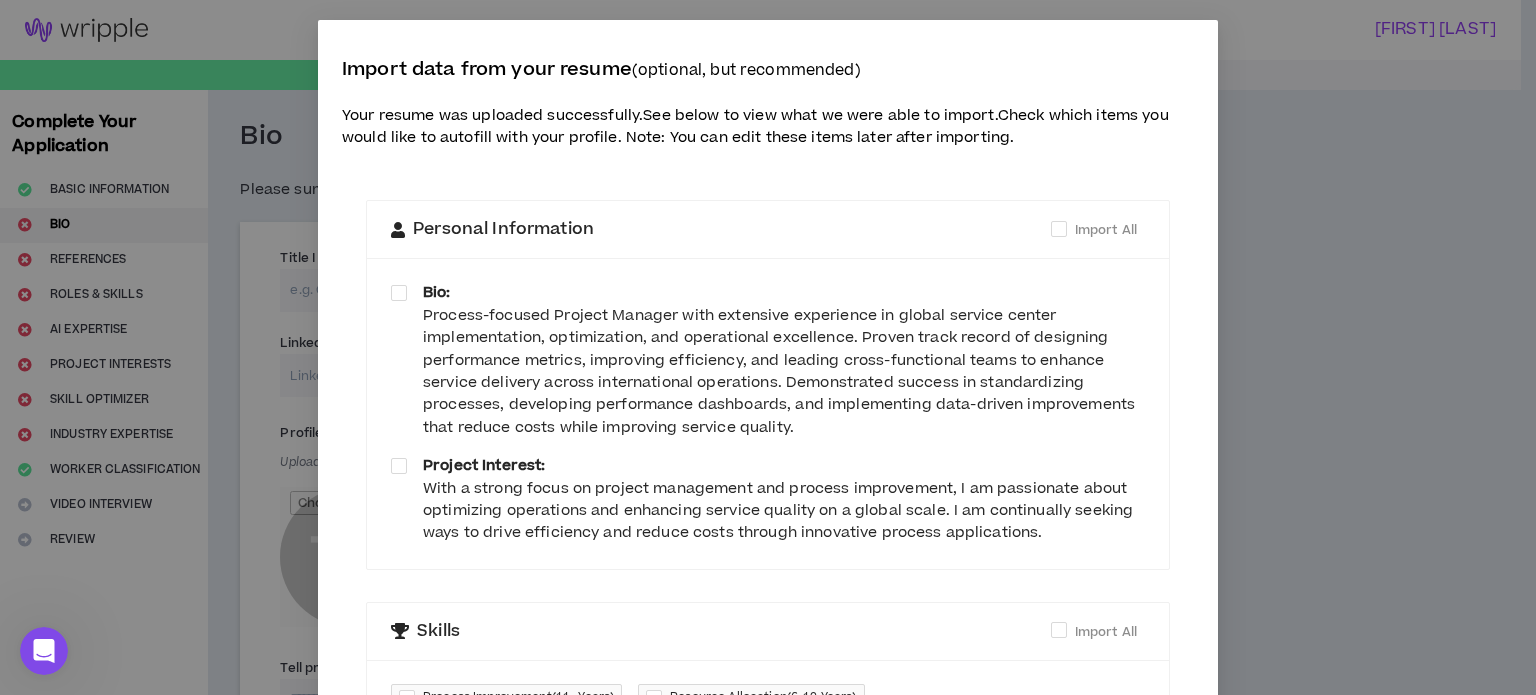 click on "Import All" at bounding box center (1106, 230) 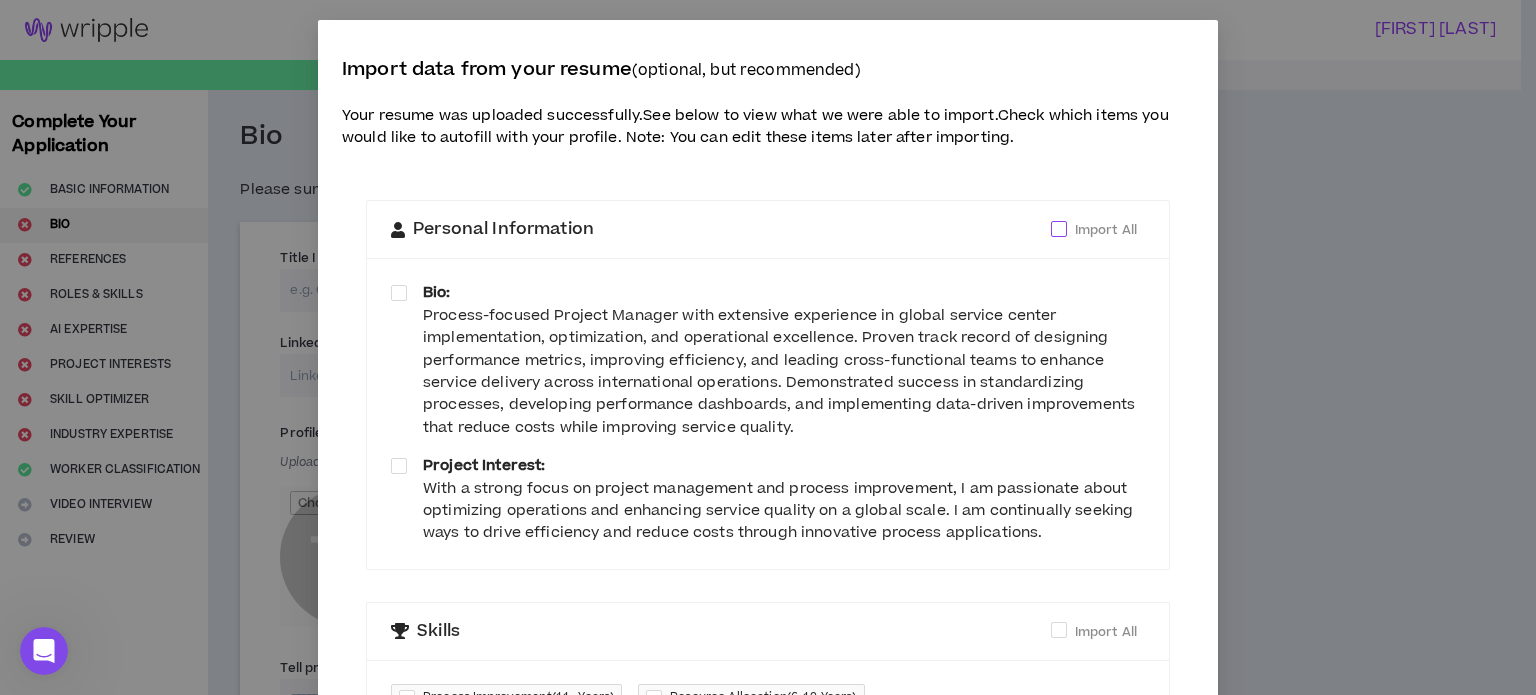 click on "Import All" at bounding box center (-8940, 229) 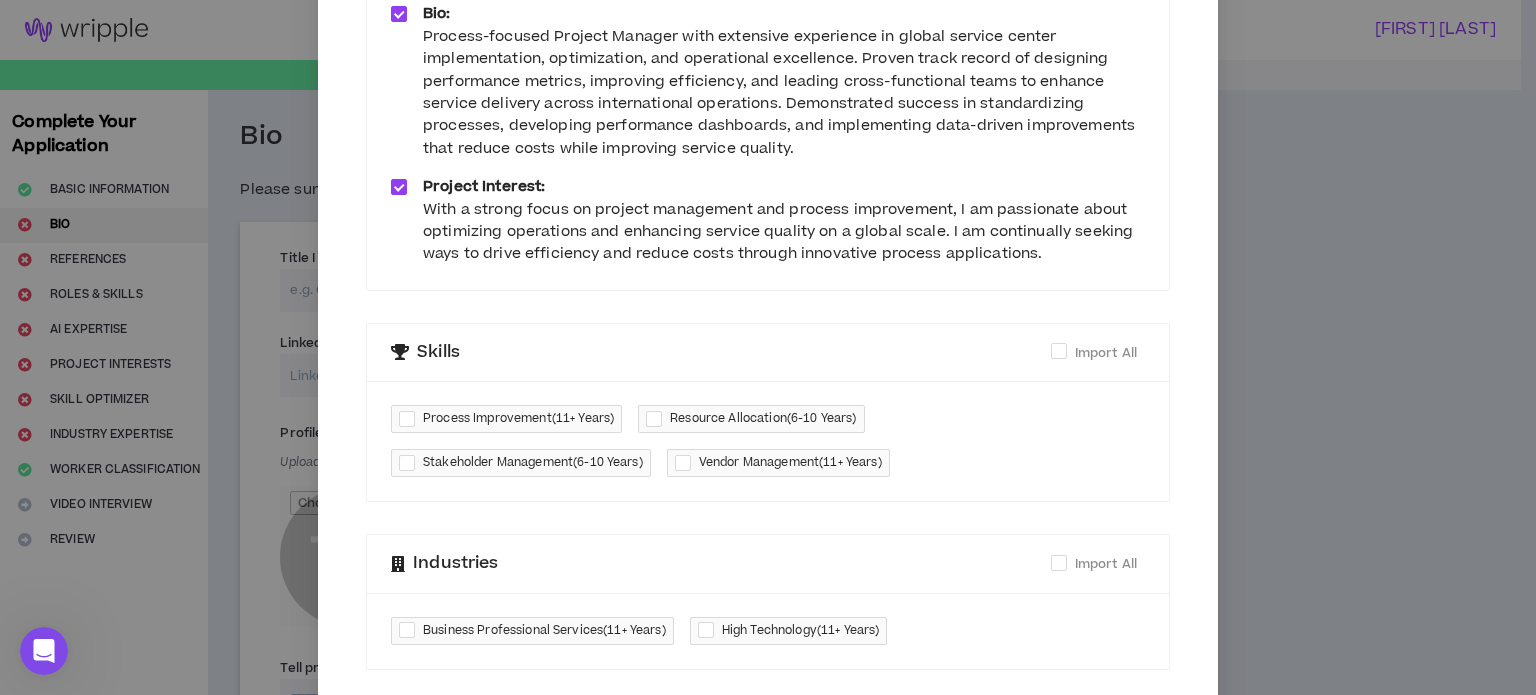 scroll, scrollTop: 280, scrollLeft: 0, axis: vertical 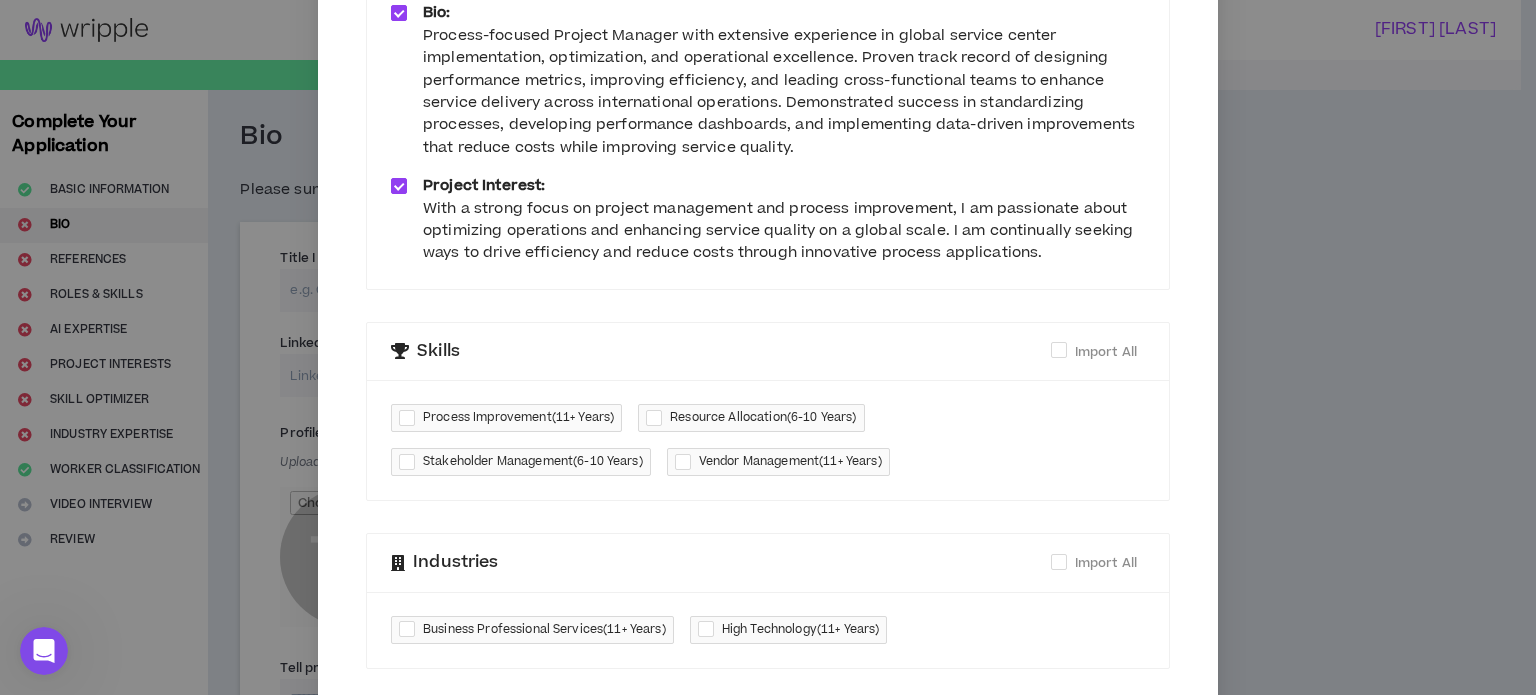 click at bounding box center (1059, 350) 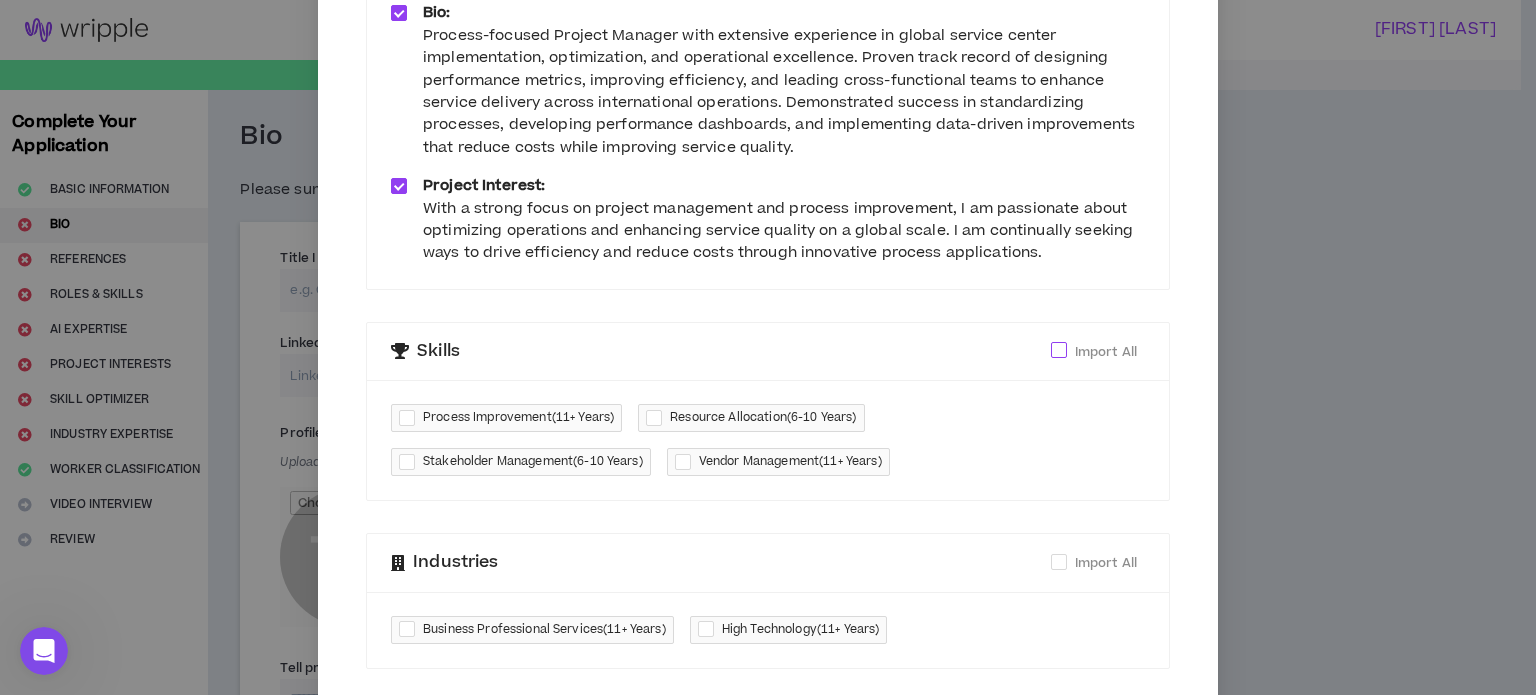 click on "Import All" at bounding box center [-8940, 350] 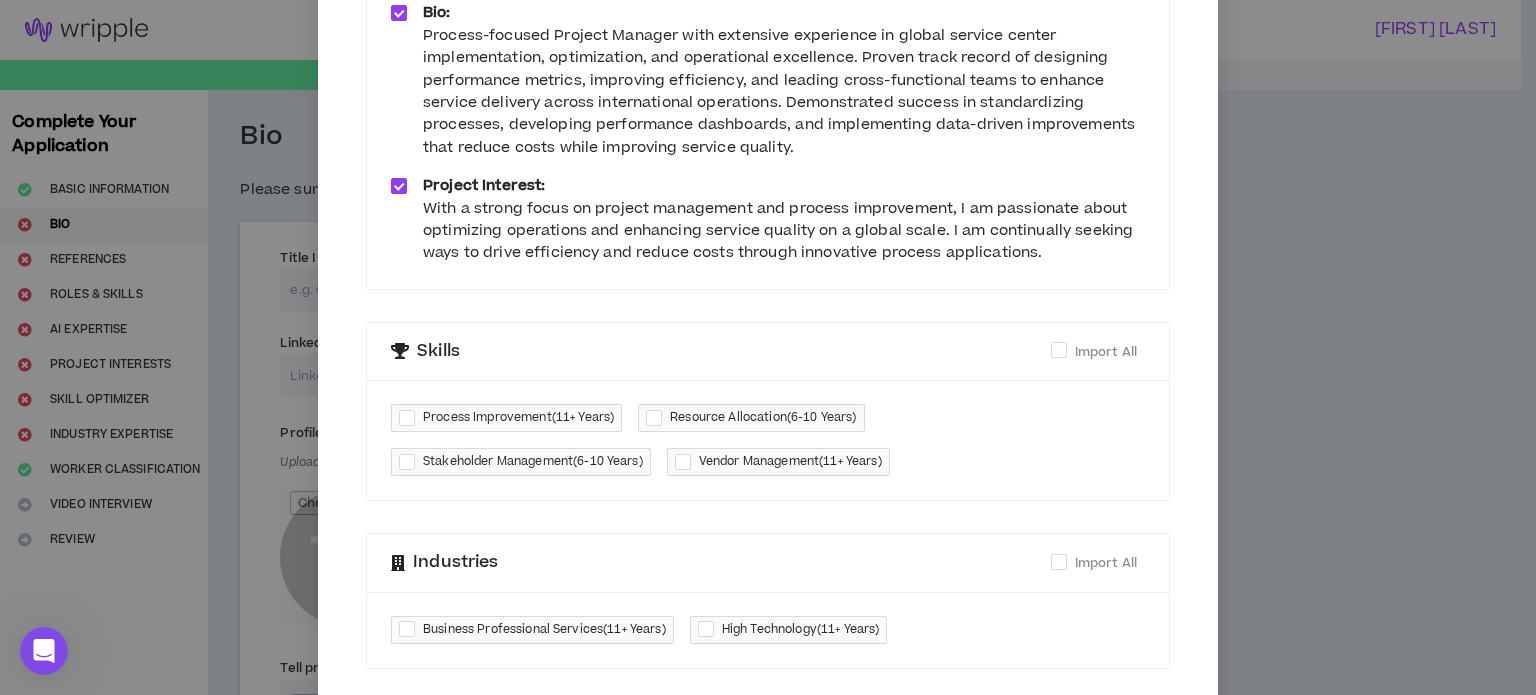 checkbox on "****" 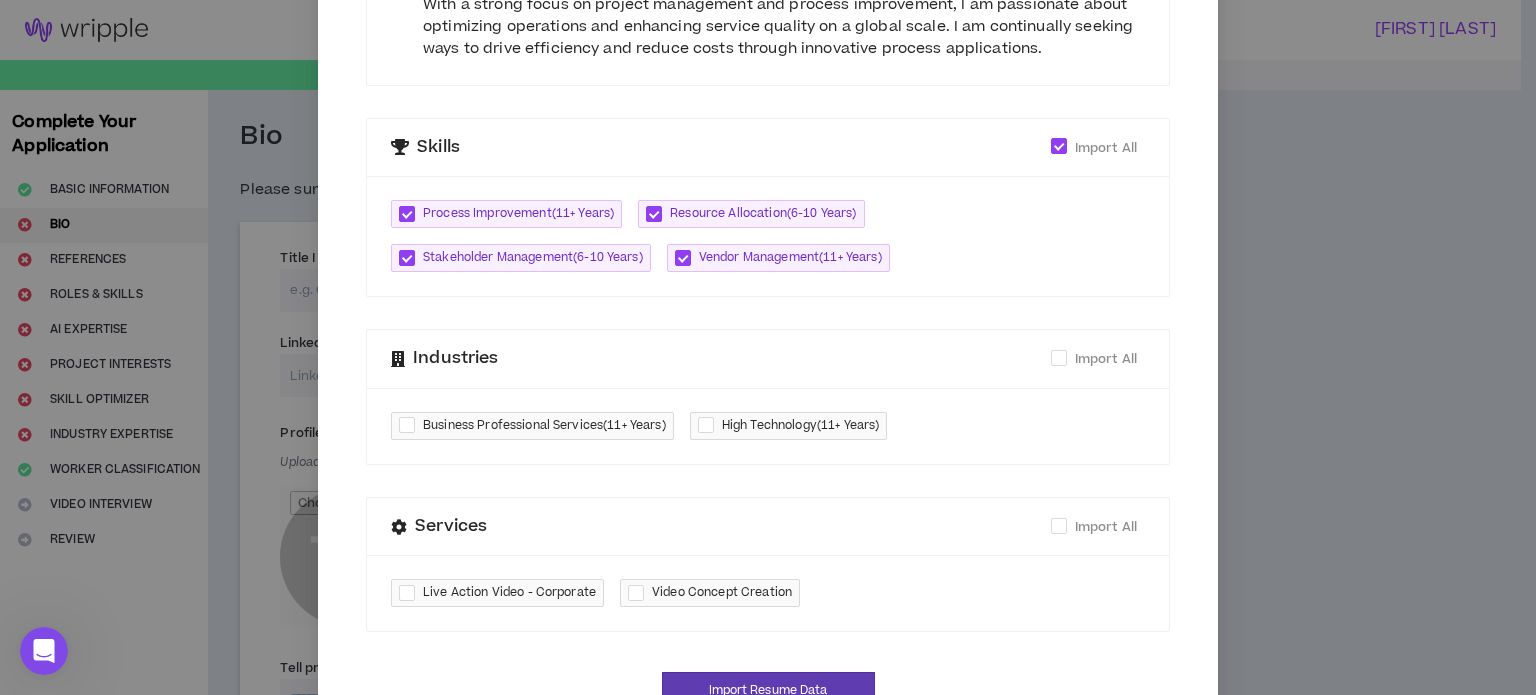 scroll, scrollTop: 487, scrollLeft: 0, axis: vertical 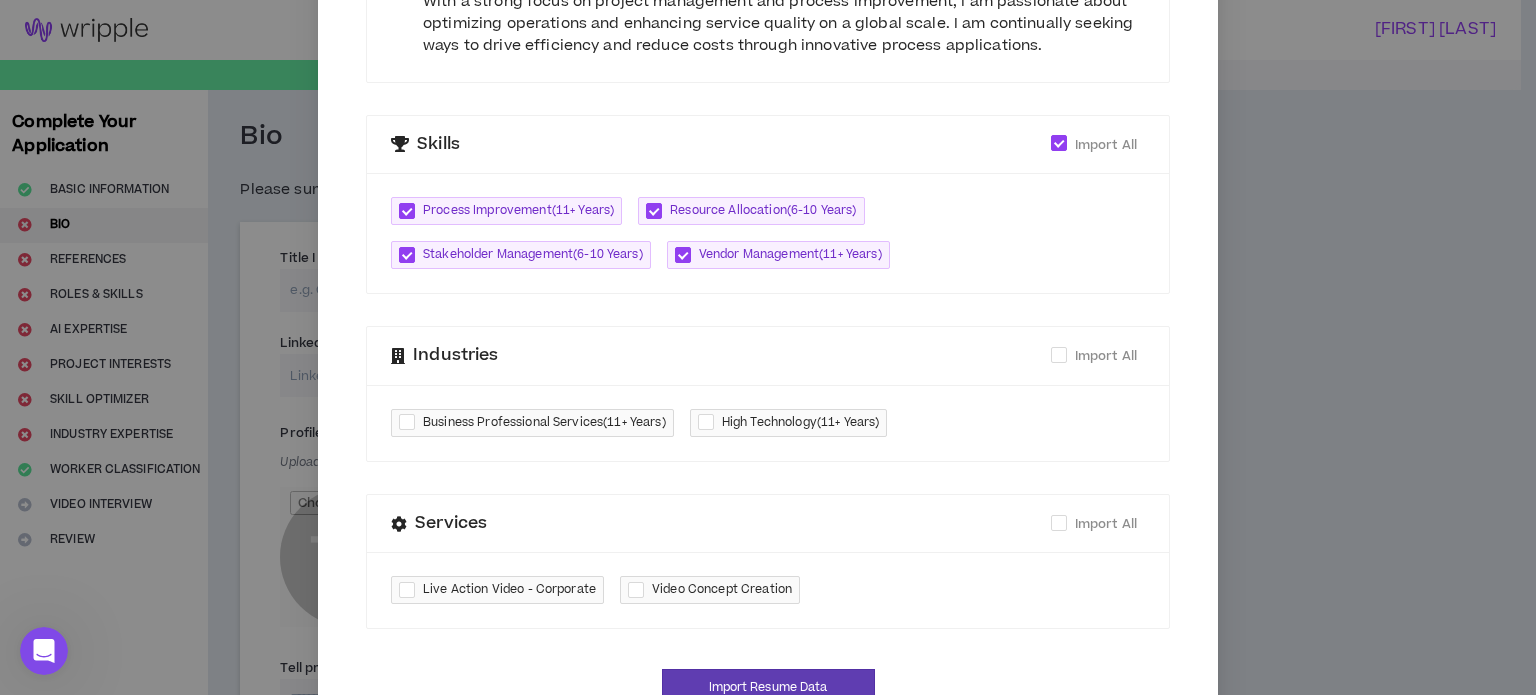 click on "Import All" at bounding box center (1106, 356) 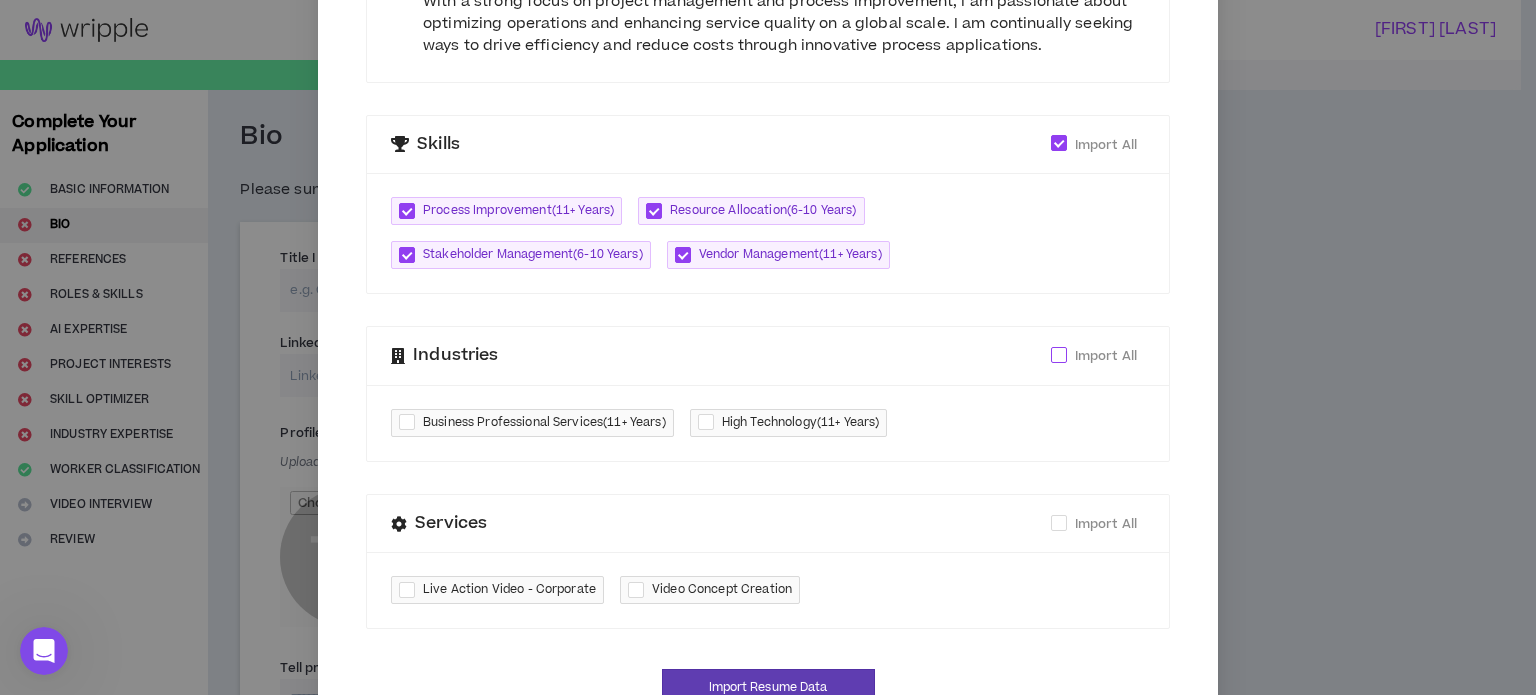 click on "Import All" at bounding box center [-8940, 355] 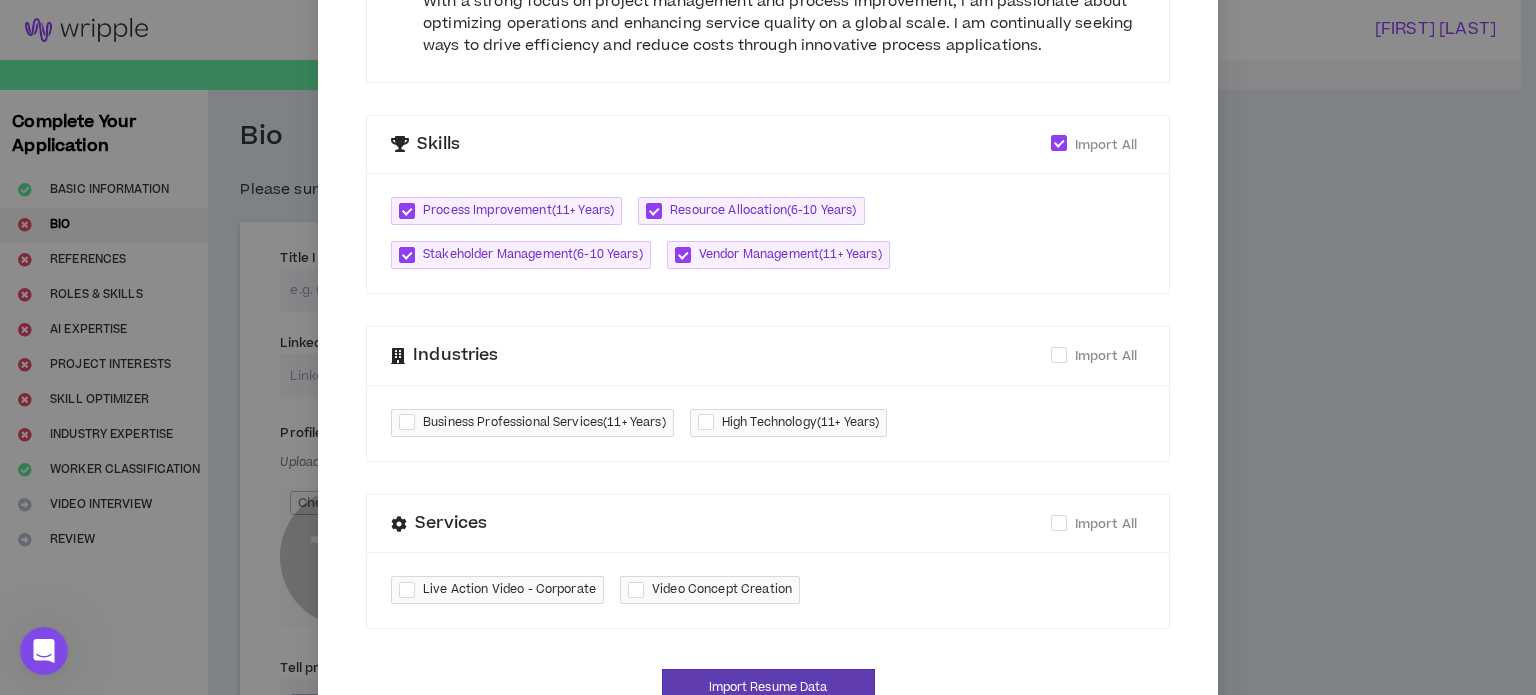 checkbox on "****" 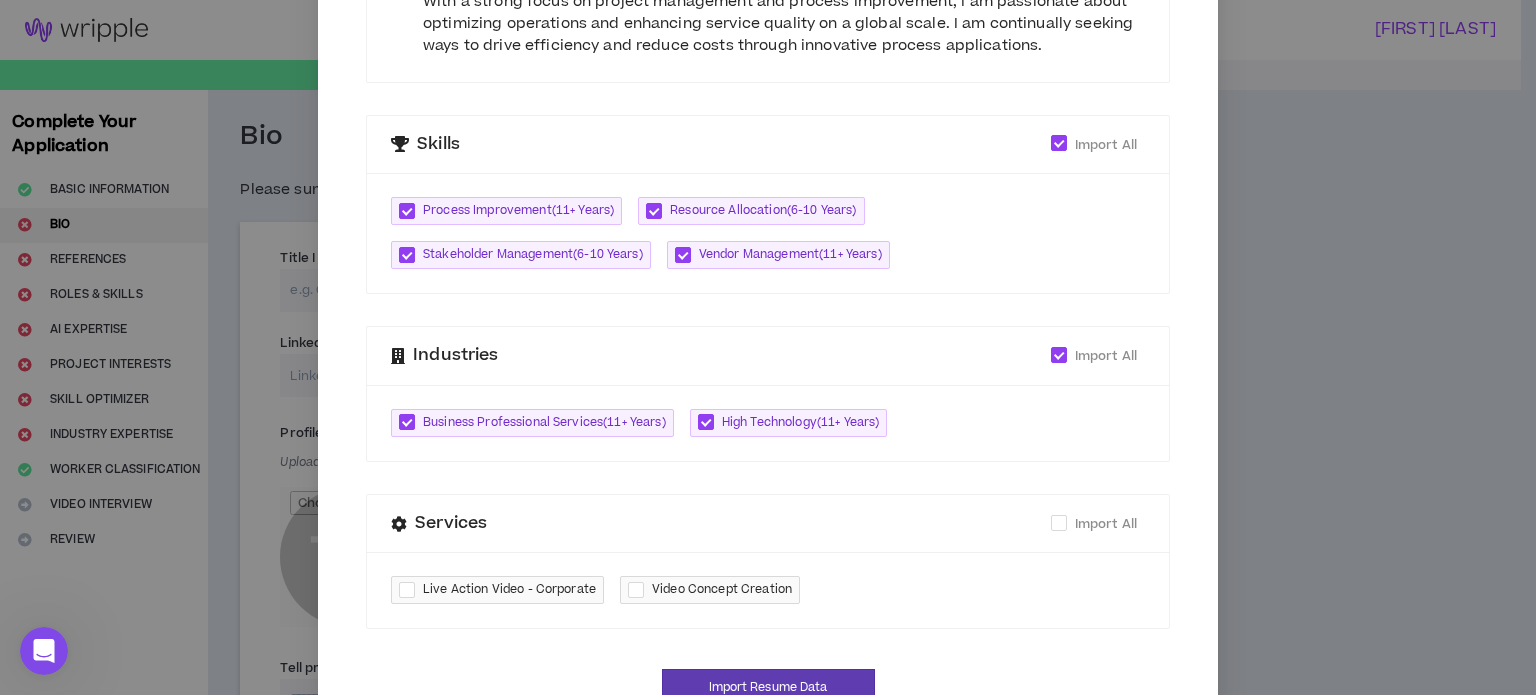 scroll, scrollTop: 556, scrollLeft: 0, axis: vertical 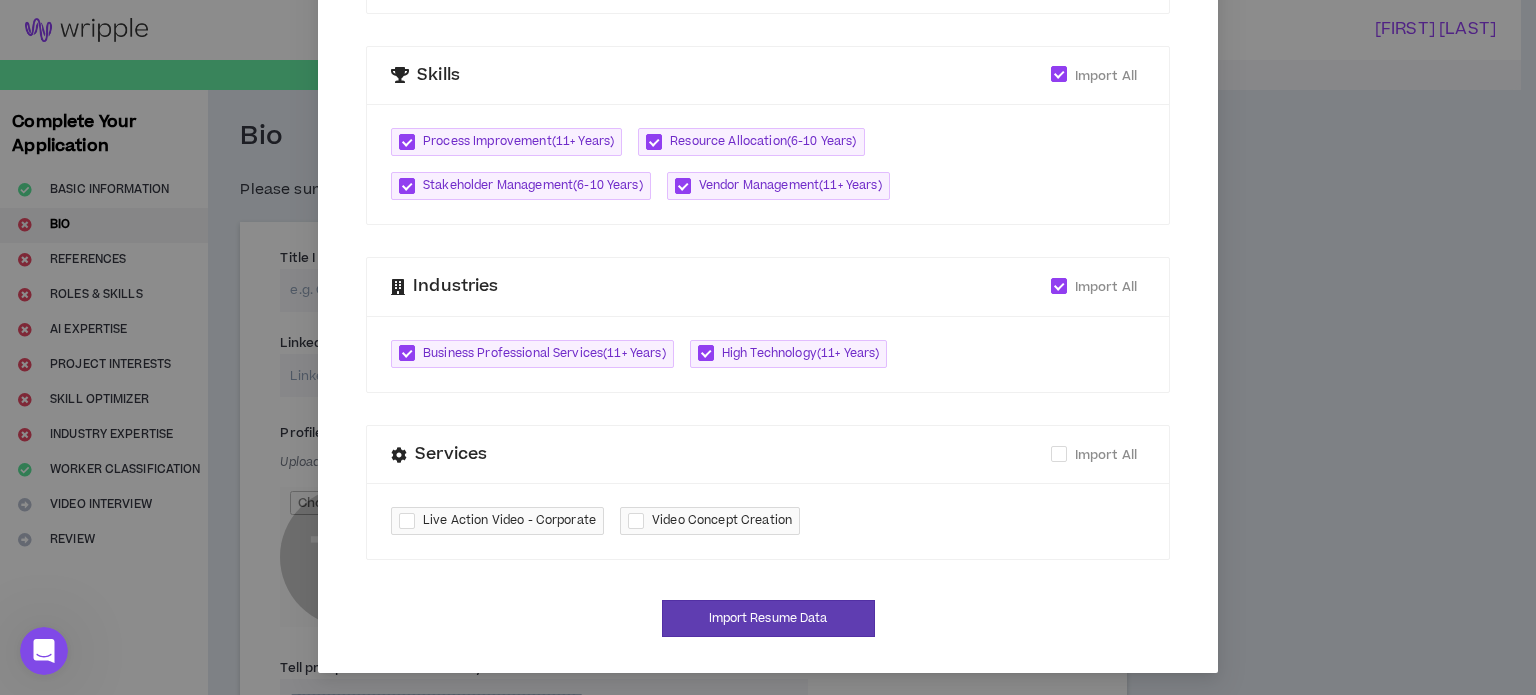 click on "Import All" at bounding box center (1106, 455) 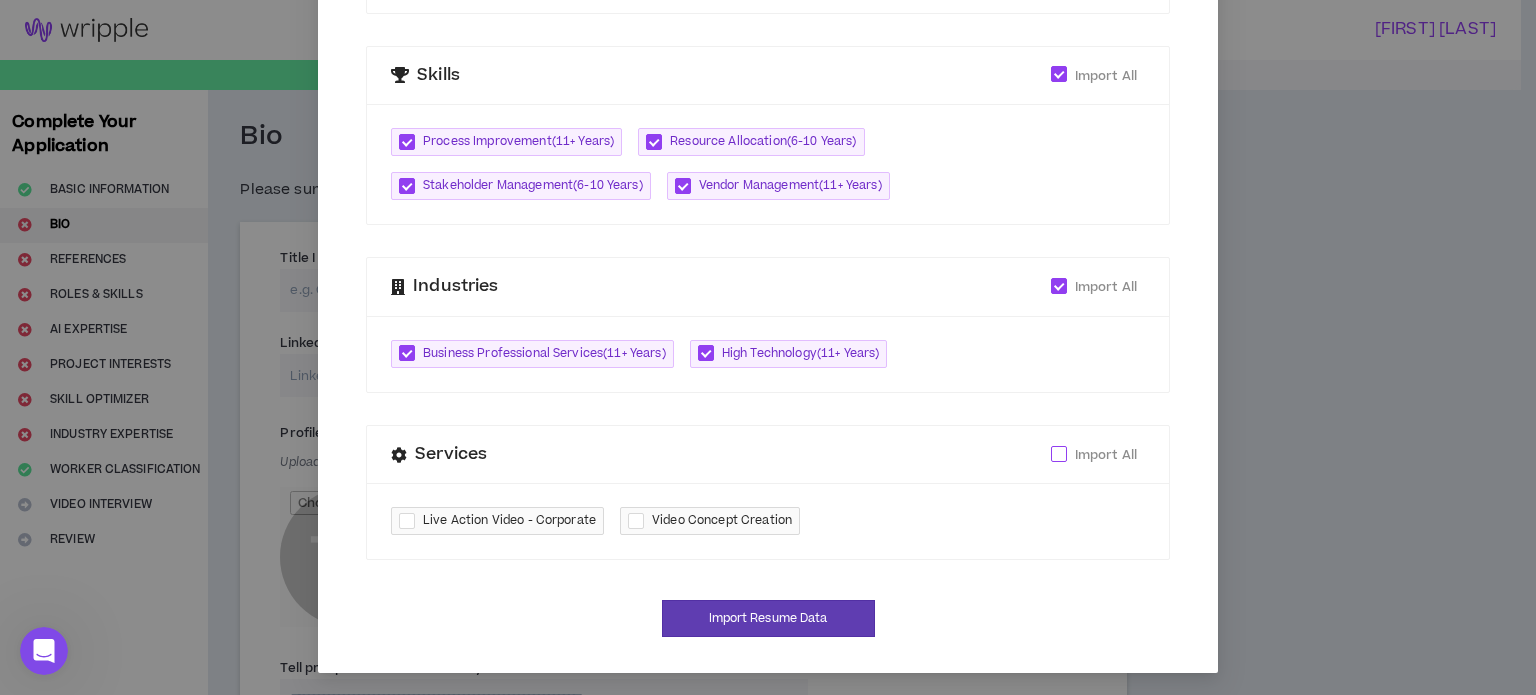 click on "Import All" at bounding box center [-8940, 454] 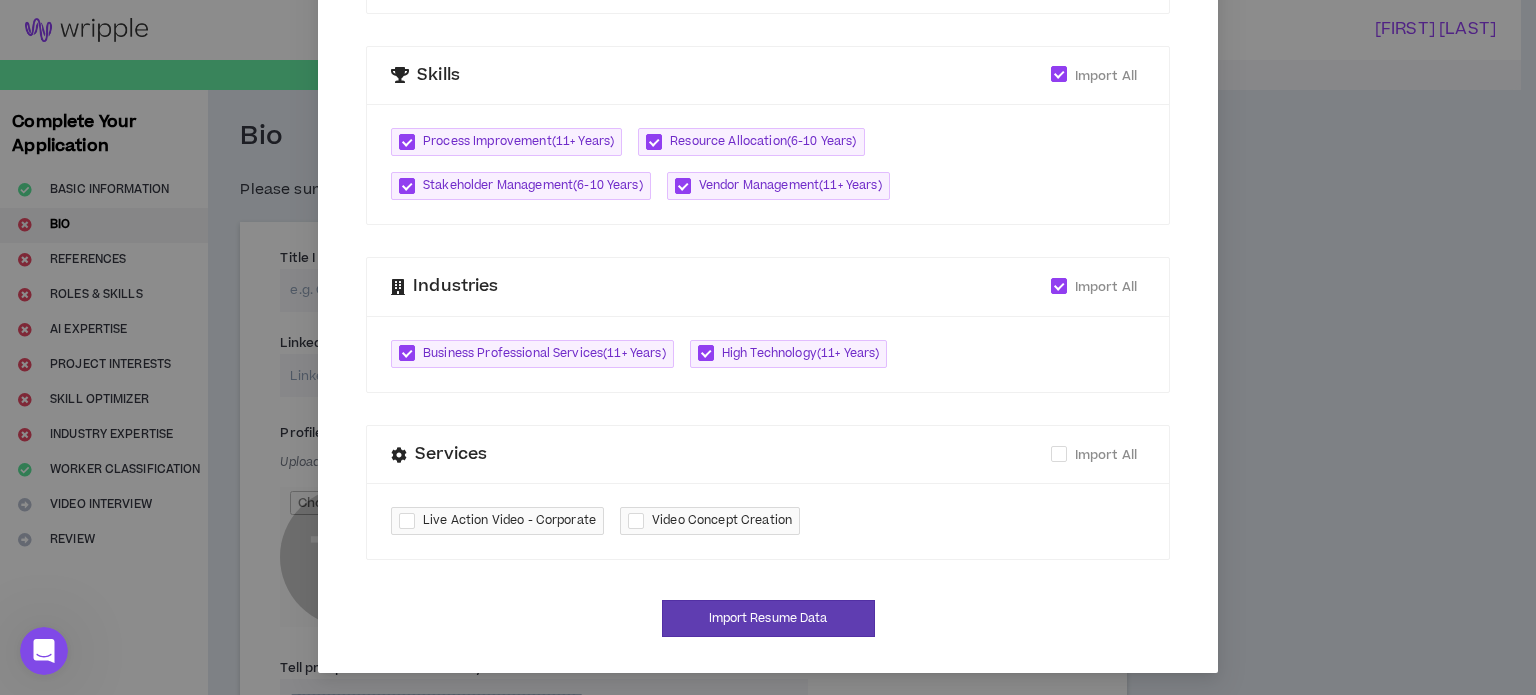 checkbox on "****" 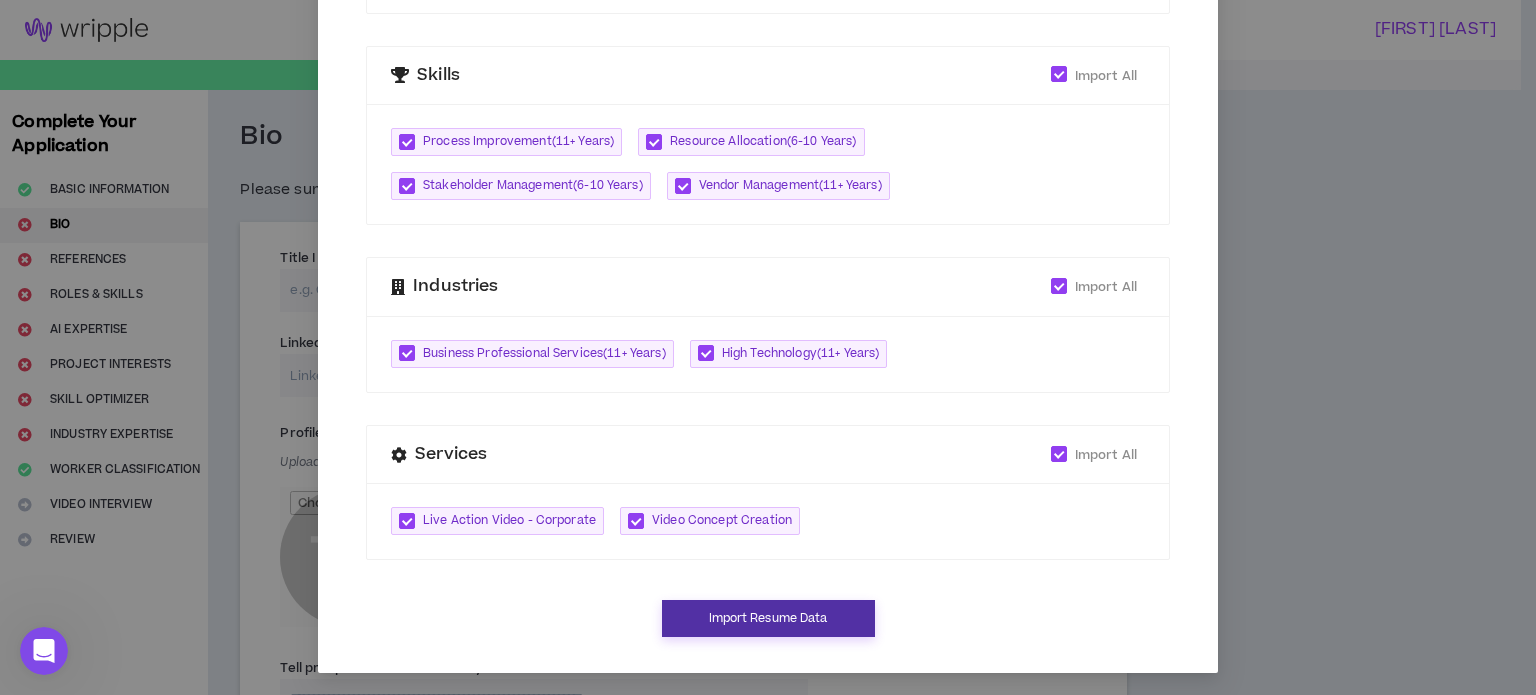 click on "Import Resume Data" at bounding box center [768, 618] 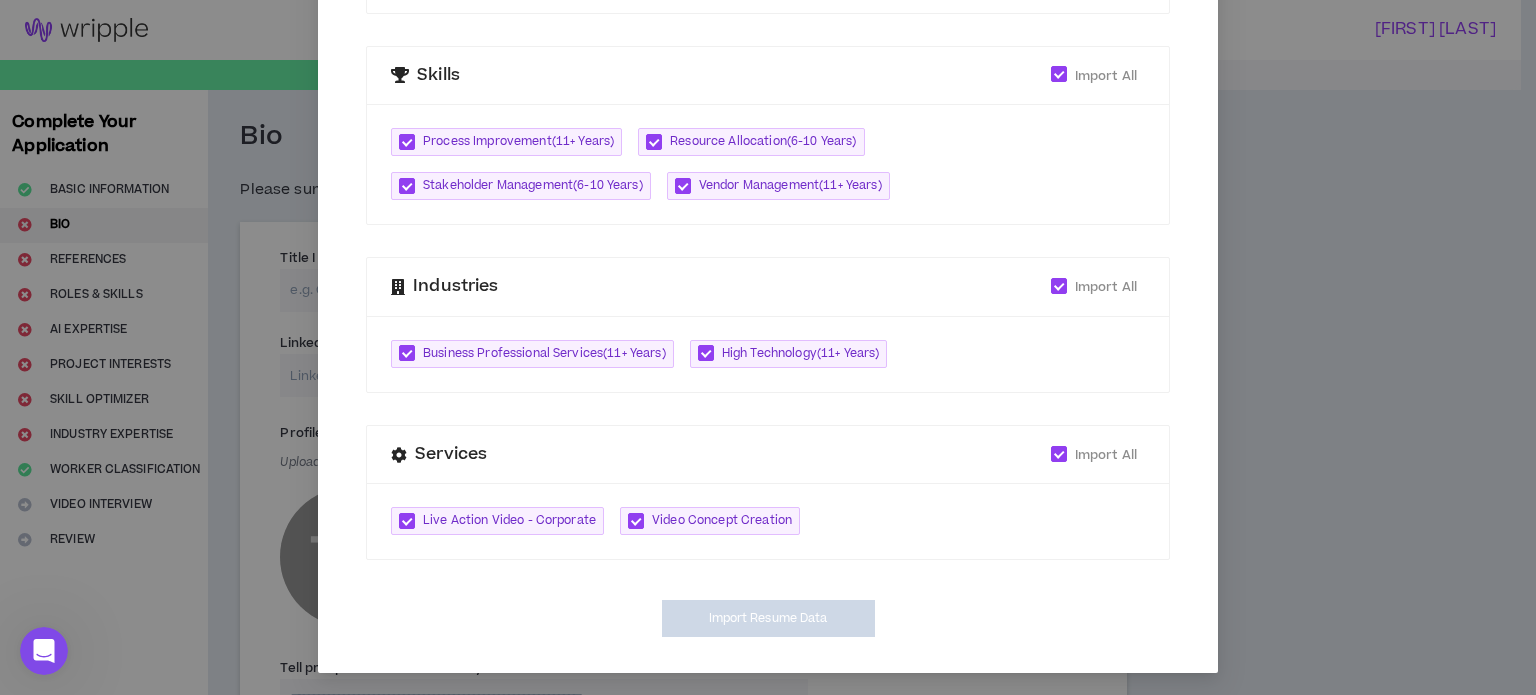 type on "**********" 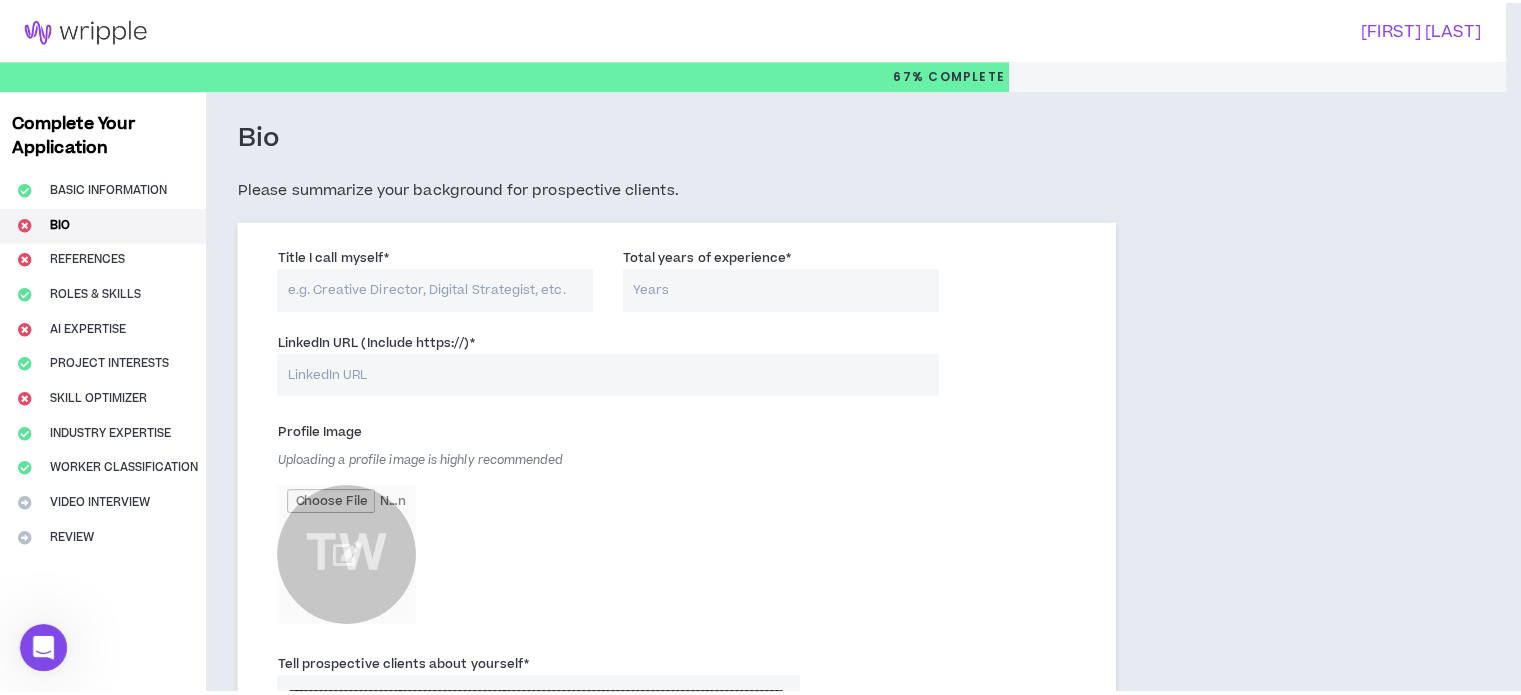 scroll, scrollTop: 536, scrollLeft: 0, axis: vertical 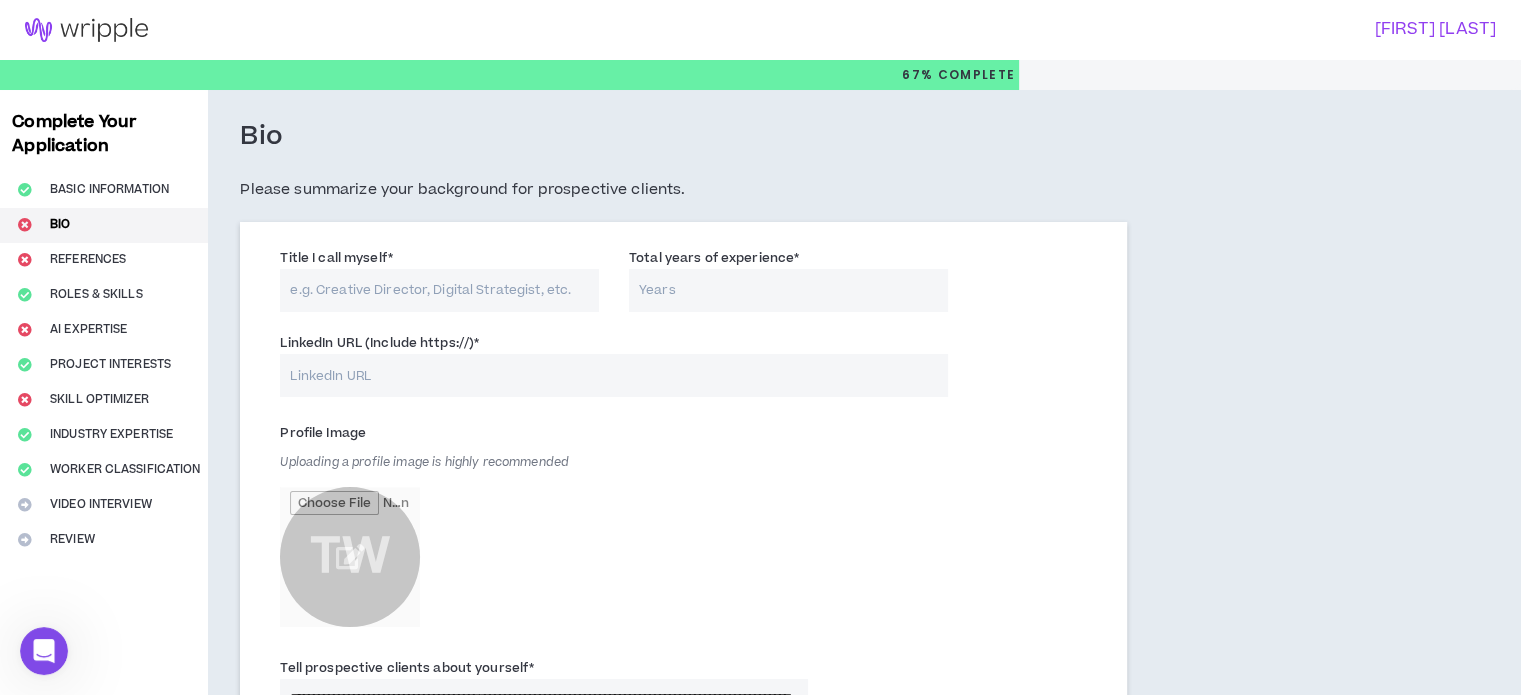 click on "Total years of experience  *" at bounding box center (788, 290) 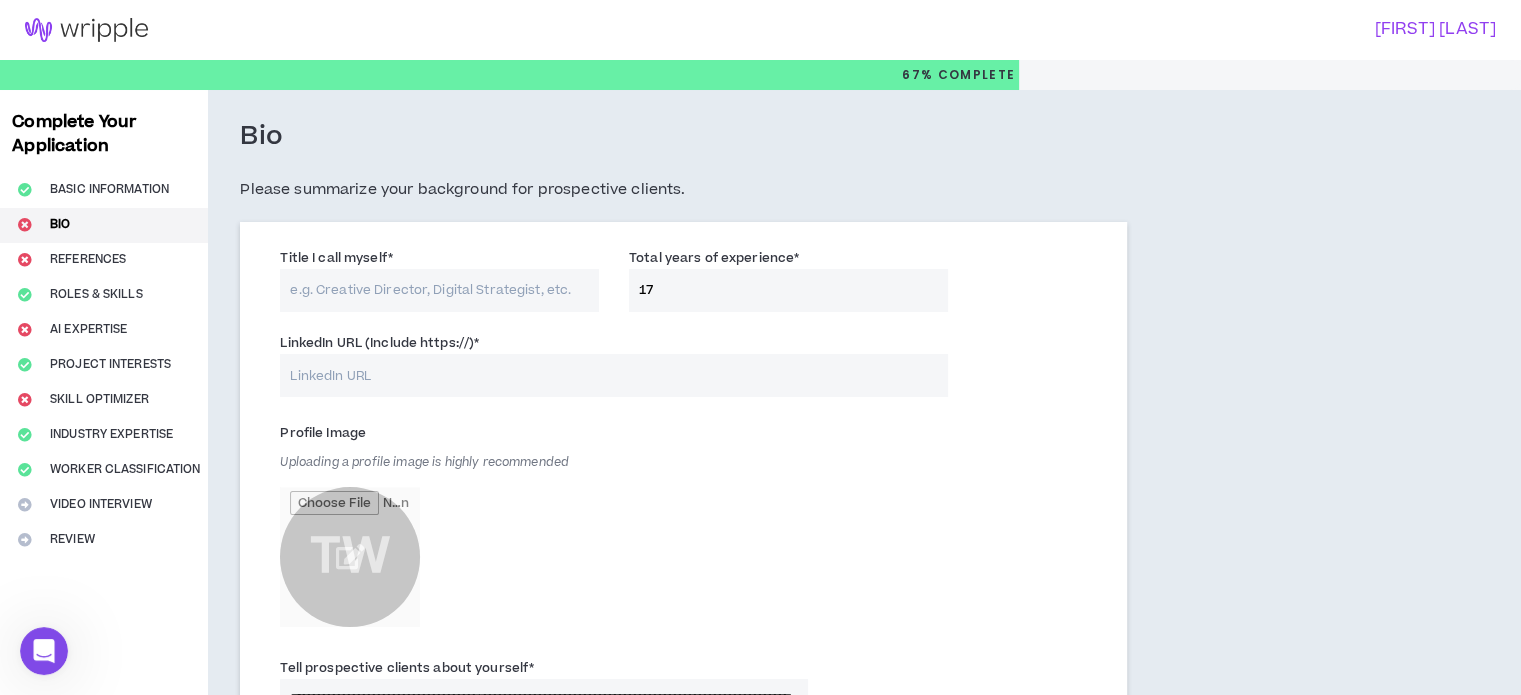 type on "17" 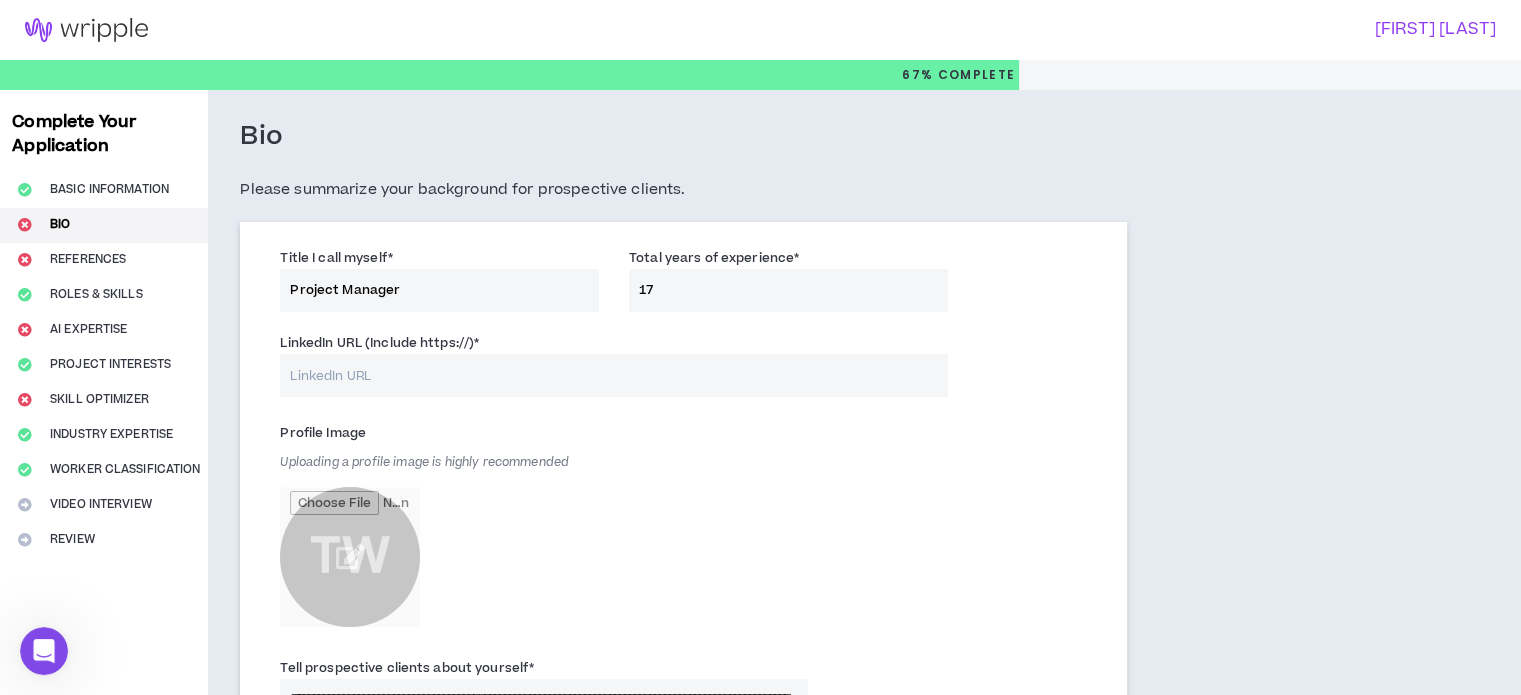 type on "Project Manager" 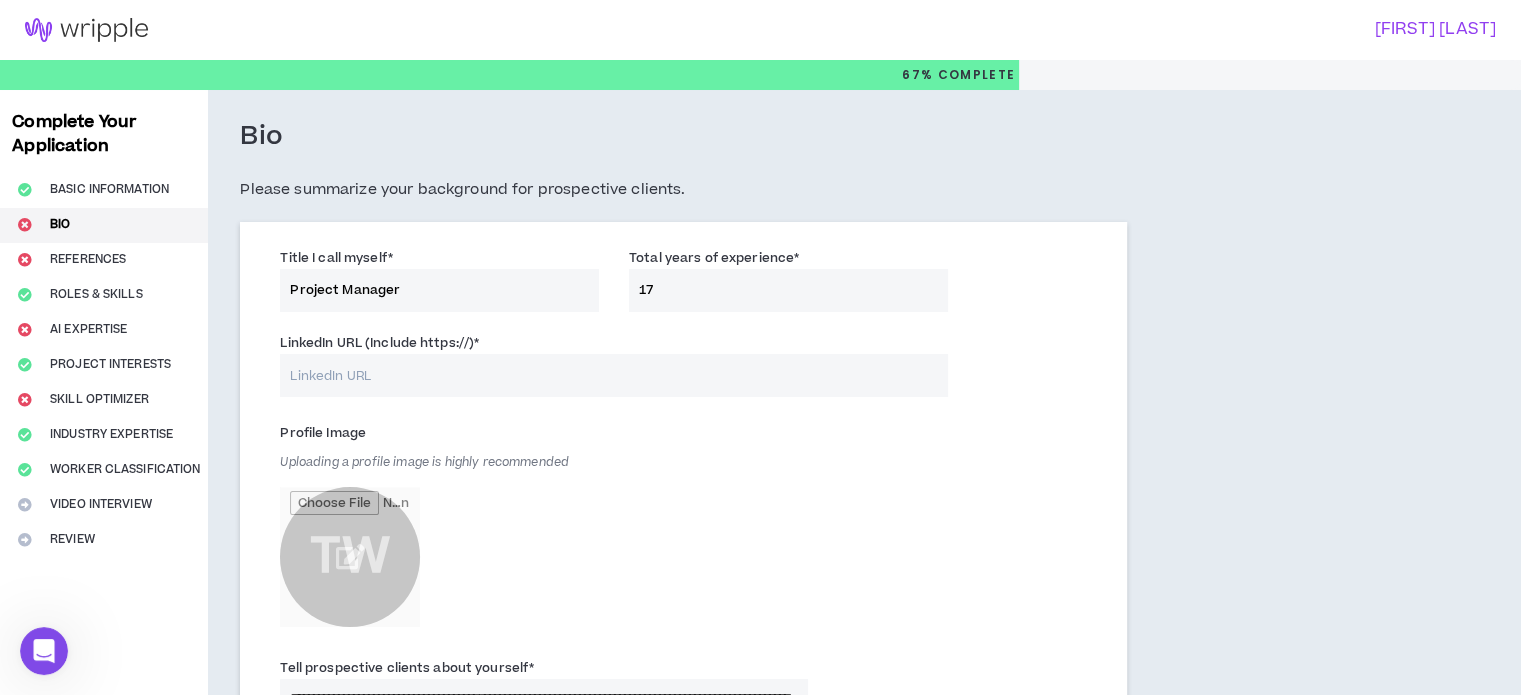 click on "LinkedIn URL (Include https://)  *" at bounding box center [613, 375] 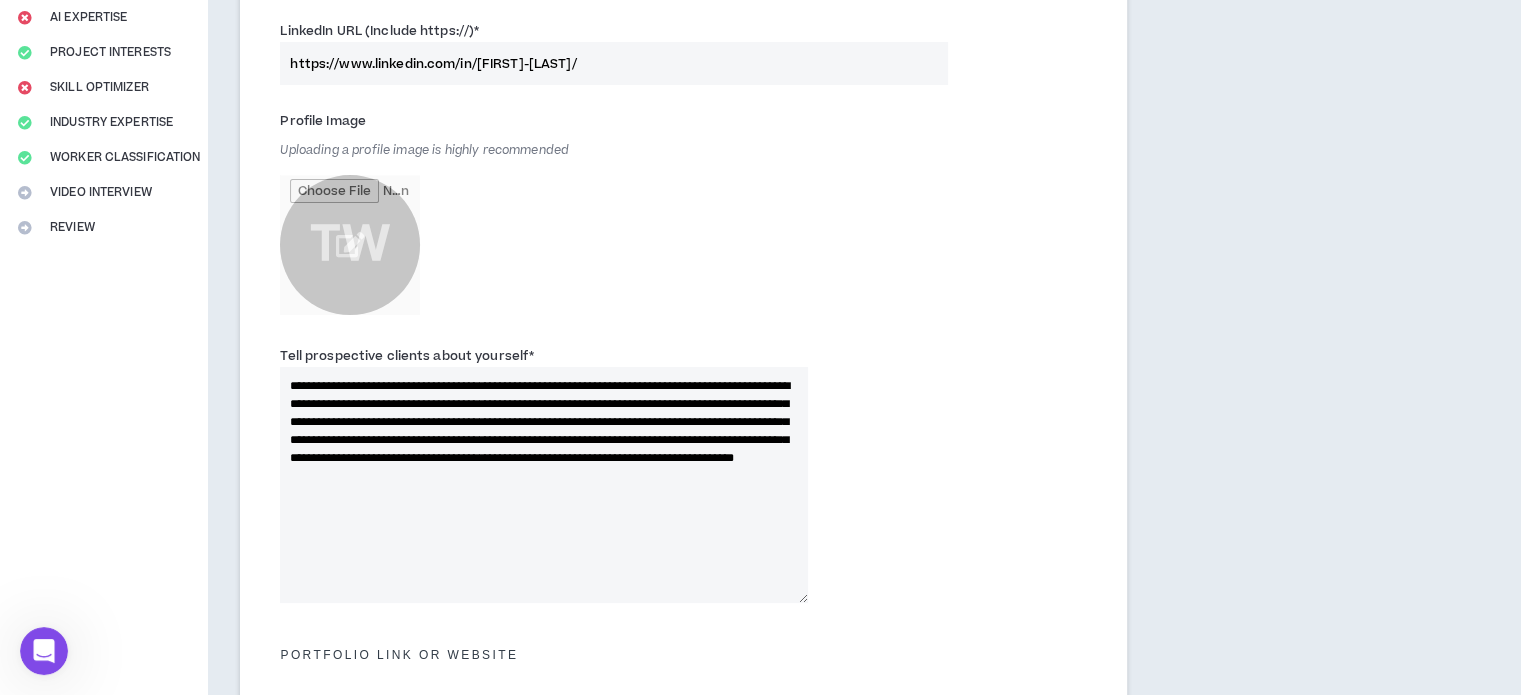 scroll, scrollTop: 320, scrollLeft: 0, axis: vertical 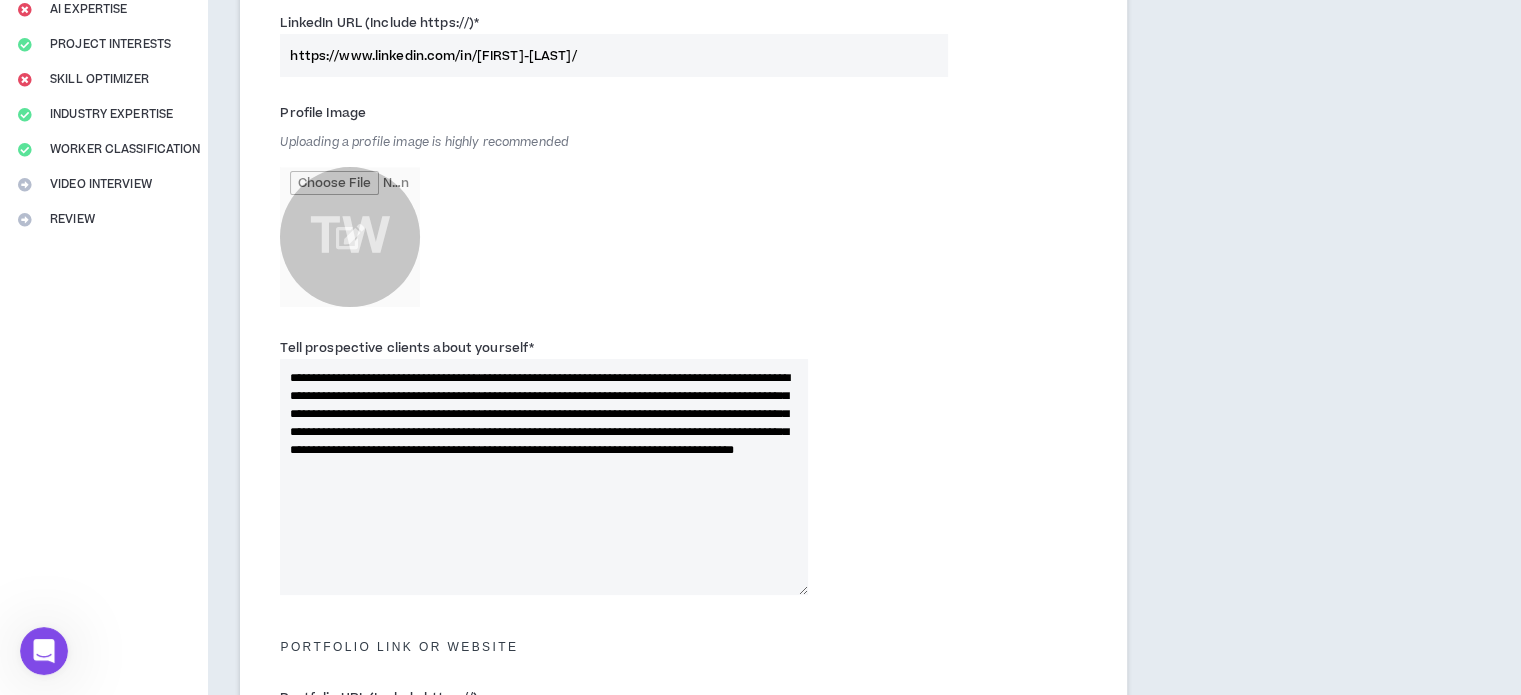 type on "https://www.linkedin.com/in/[PROFILE]/" 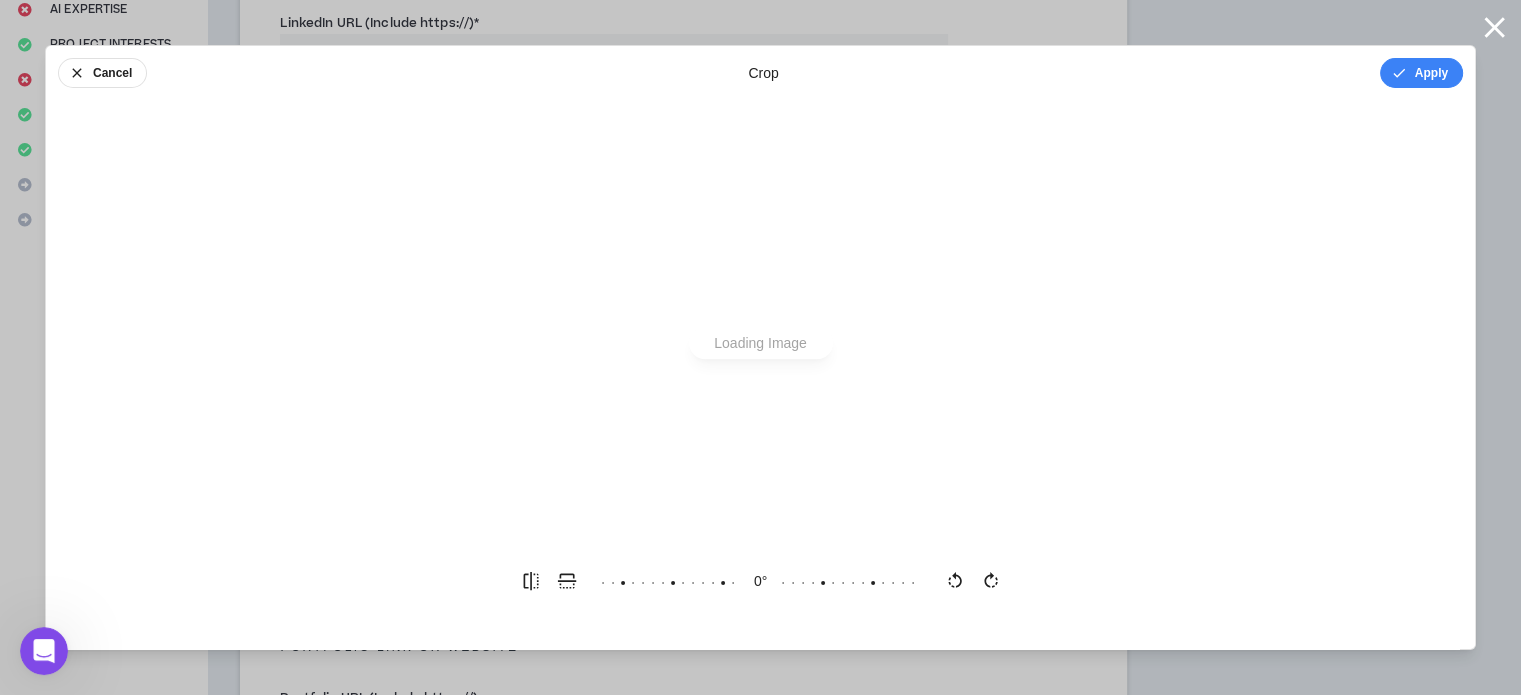 scroll, scrollTop: 0, scrollLeft: 0, axis: both 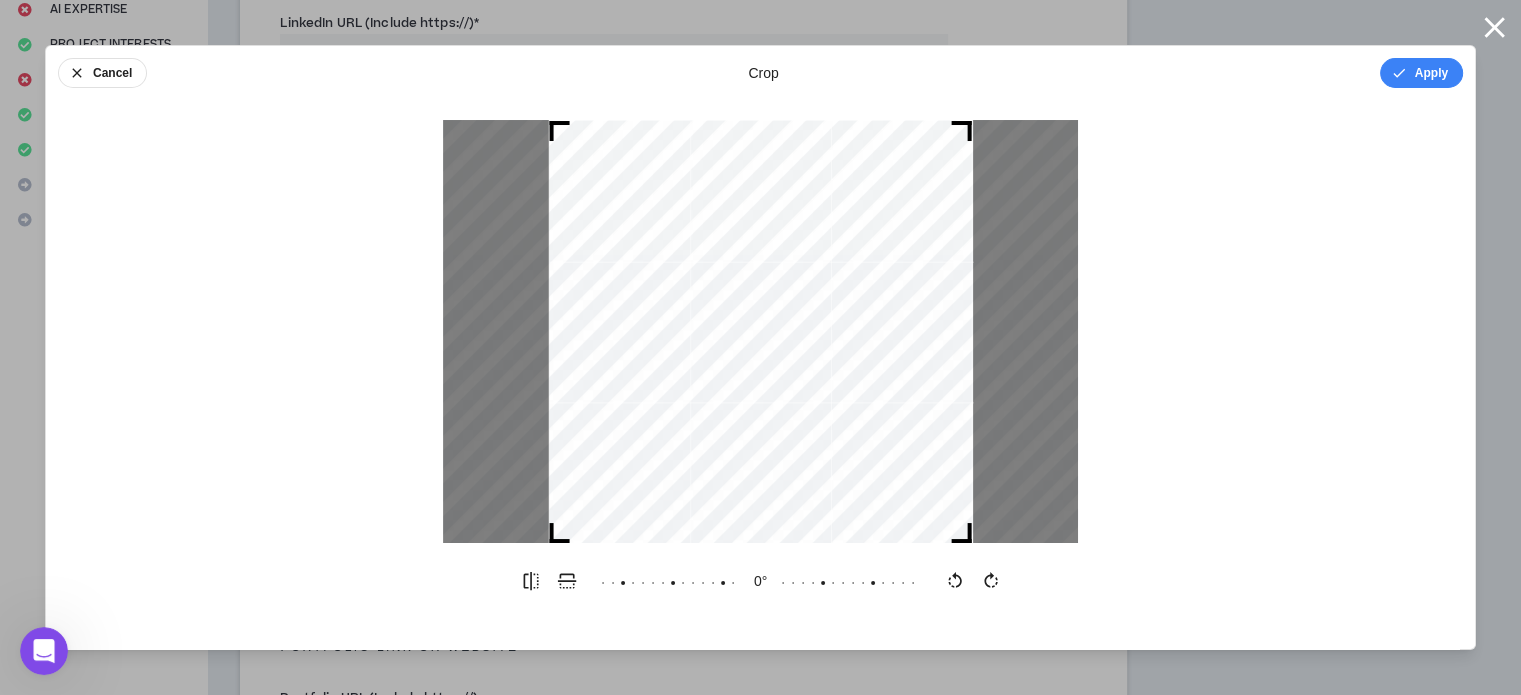 drag, startPoint x: 968, startPoint y: 533, endPoint x: 986, endPoint y: 475, distance: 60.728905 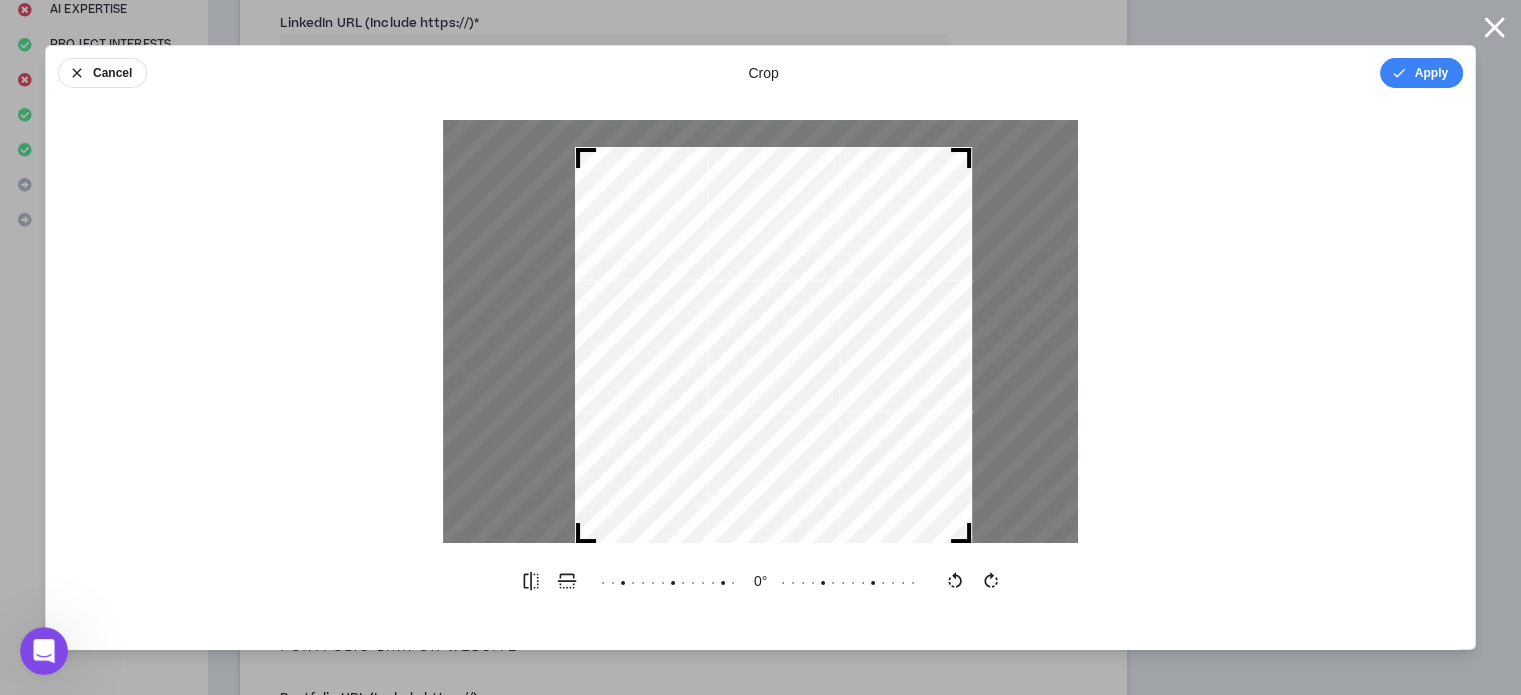 drag, startPoint x: 556, startPoint y: 127, endPoint x: 578, endPoint y: 168, distance: 46.52956 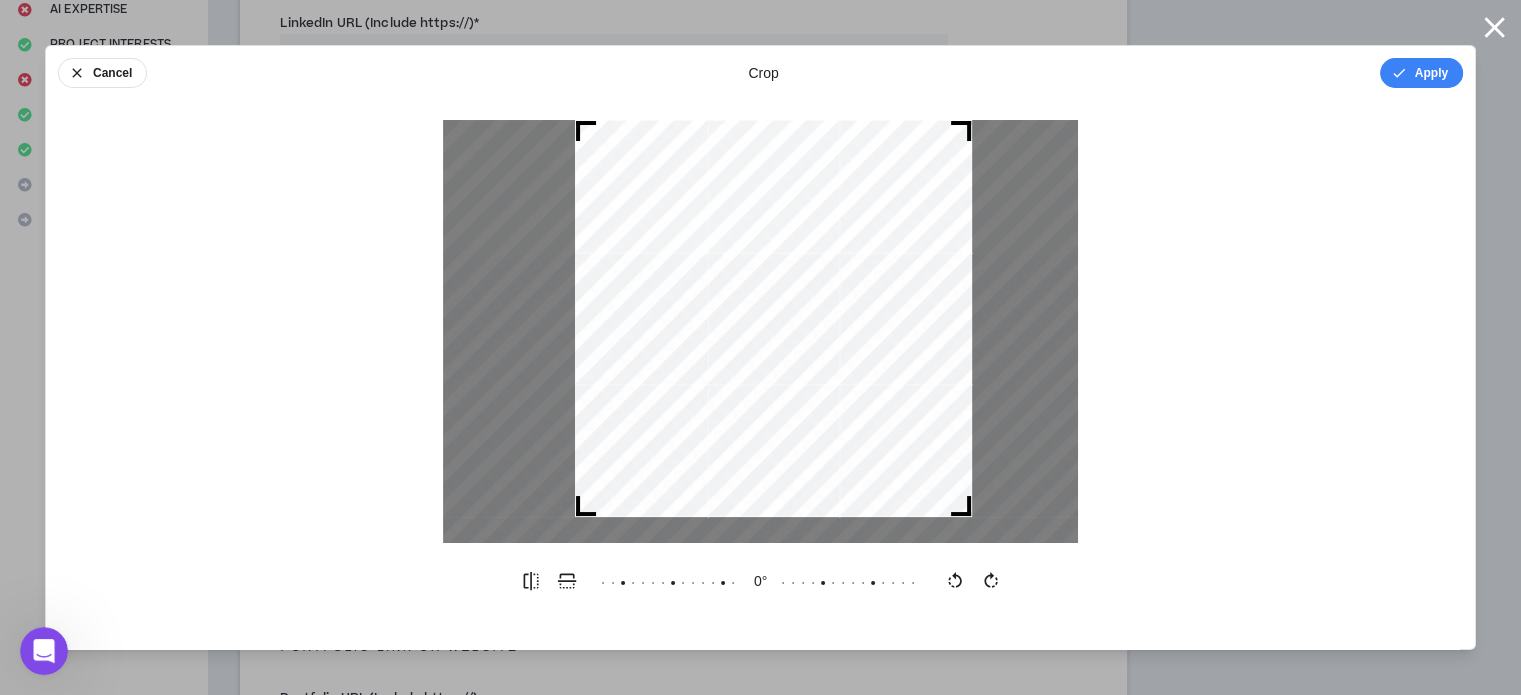 drag, startPoint x: 784, startPoint y: 332, endPoint x: 784, endPoint y: 300, distance: 32 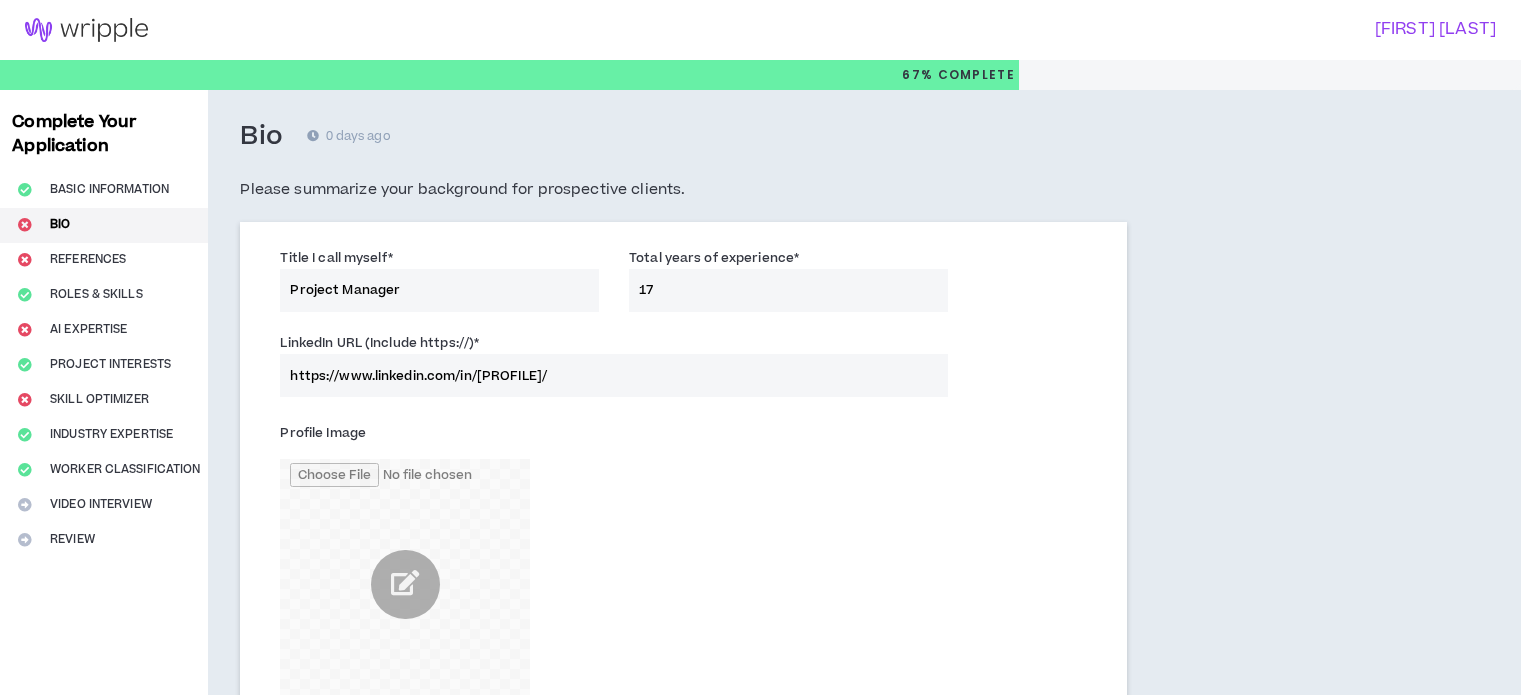 scroll, scrollTop: 783, scrollLeft: 0, axis: vertical 